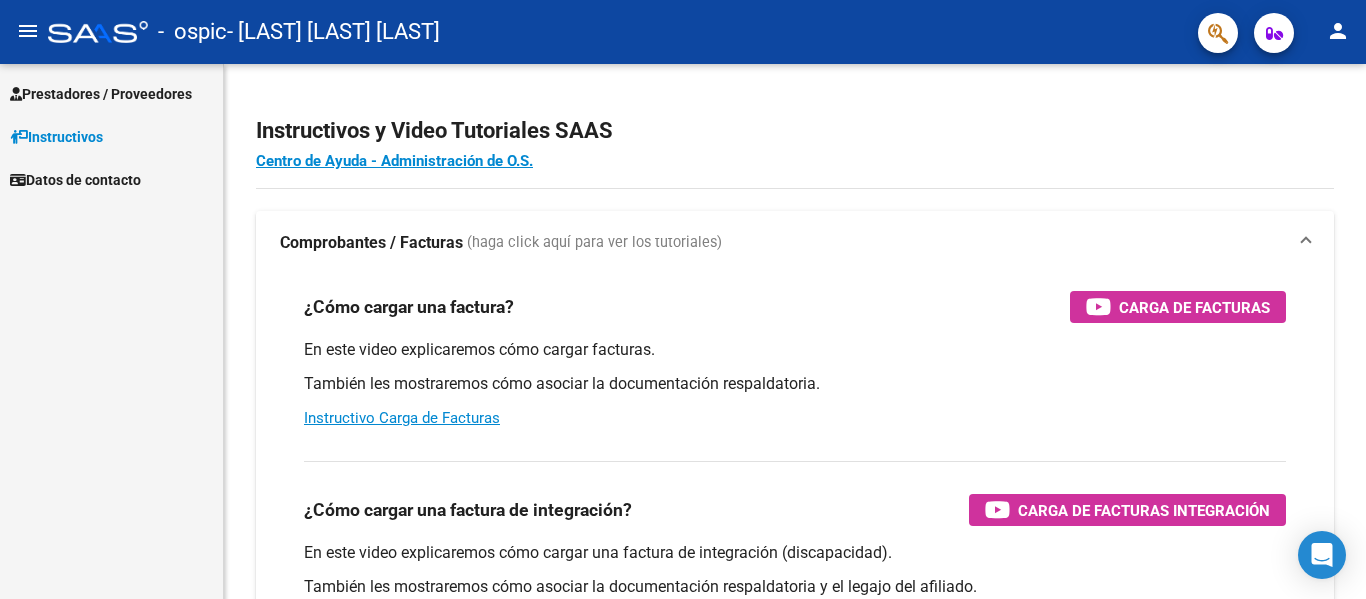 scroll, scrollTop: 0, scrollLeft: 0, axis: both 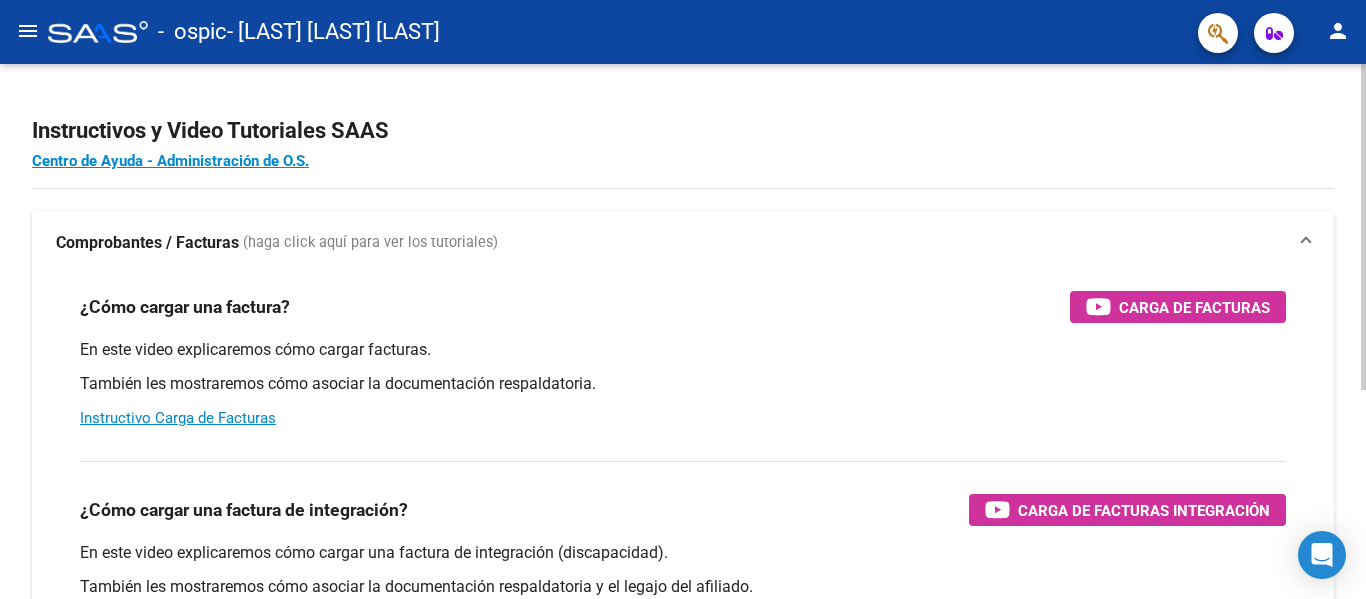 click at bounding box center (1306, 243) 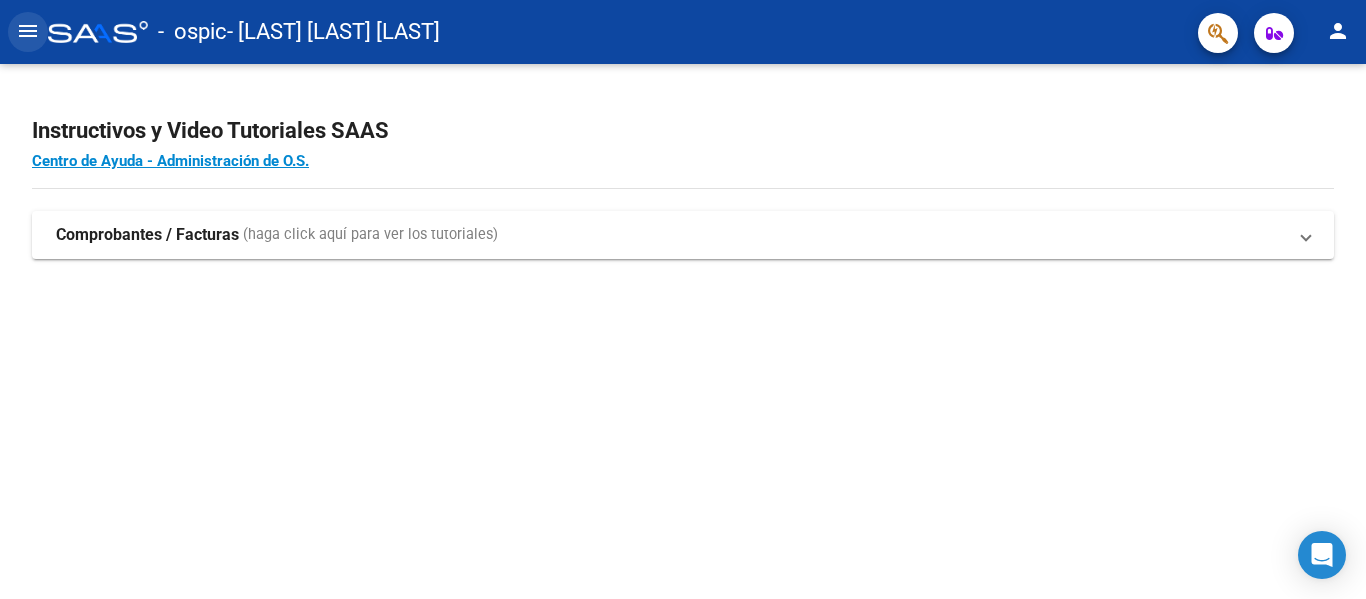 click on "menu" 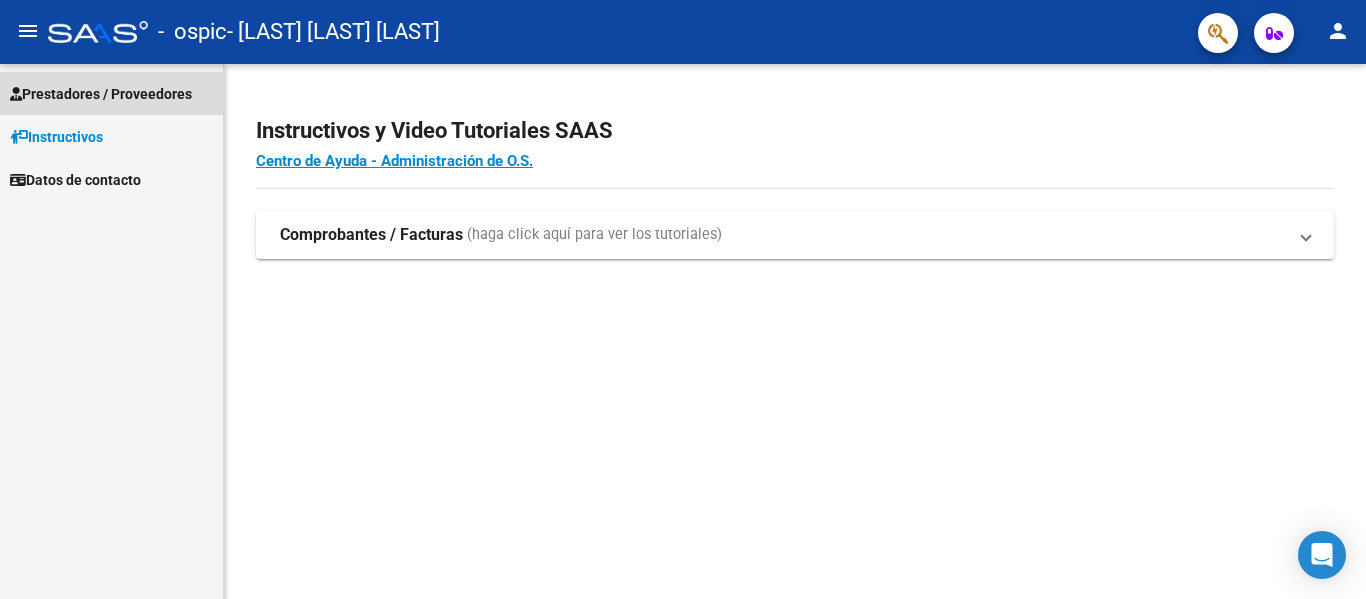 click on "Prestadores / Proveedores" at bounding box center [101, 94] 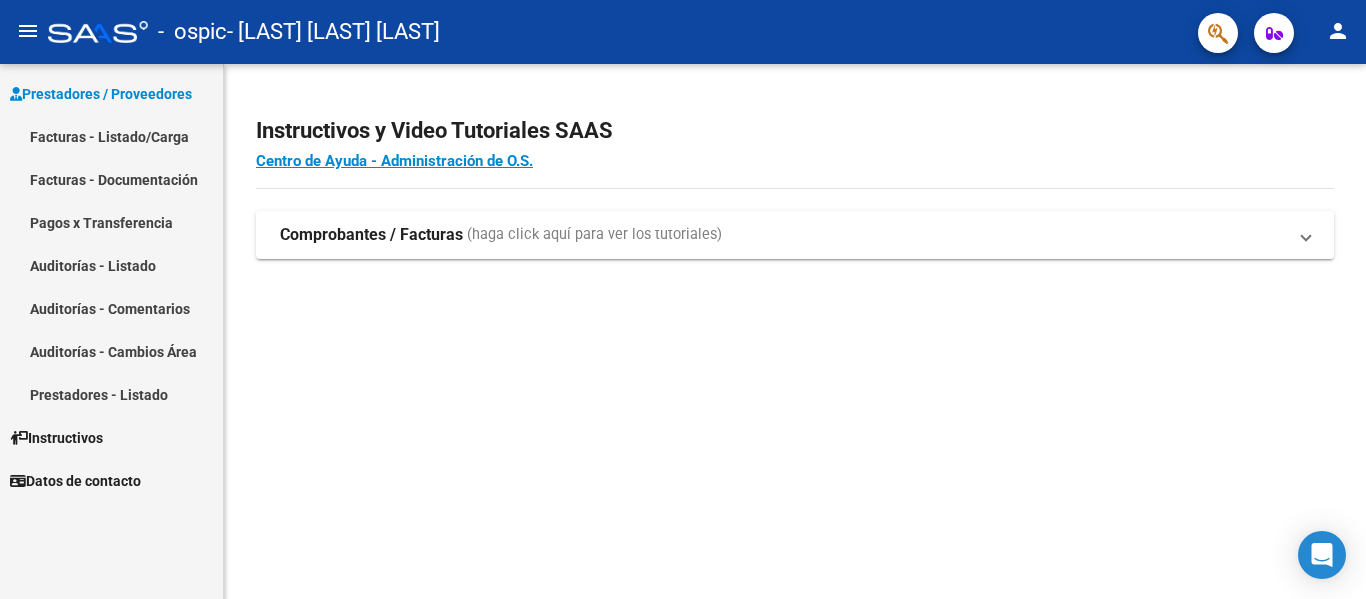 click on "Facturas - Listado/Carga" at bounding box center [111, 136] 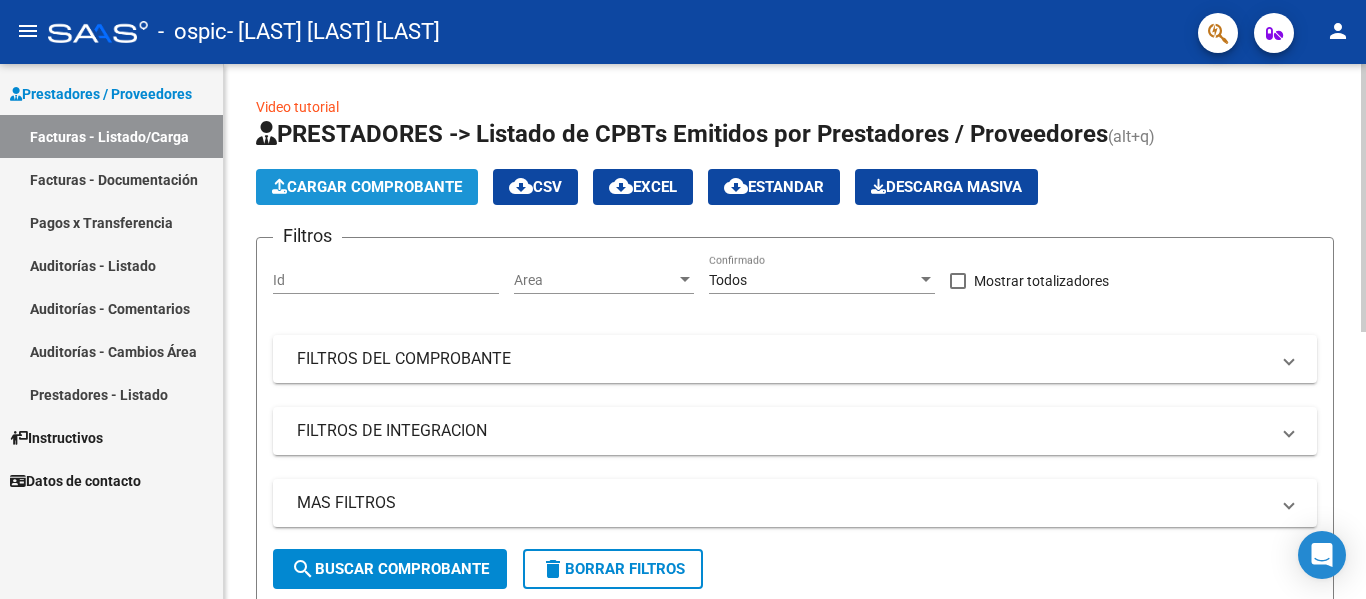 click on "Cargar Comprobante" 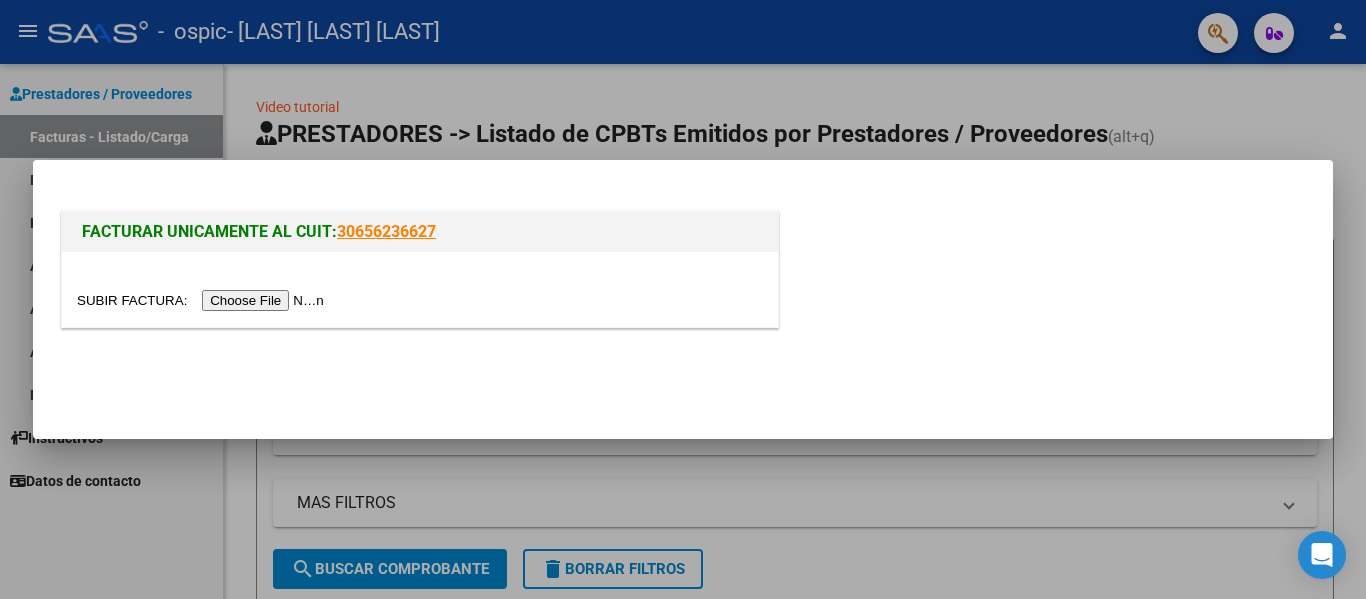 click at bounding box center (203, 300) 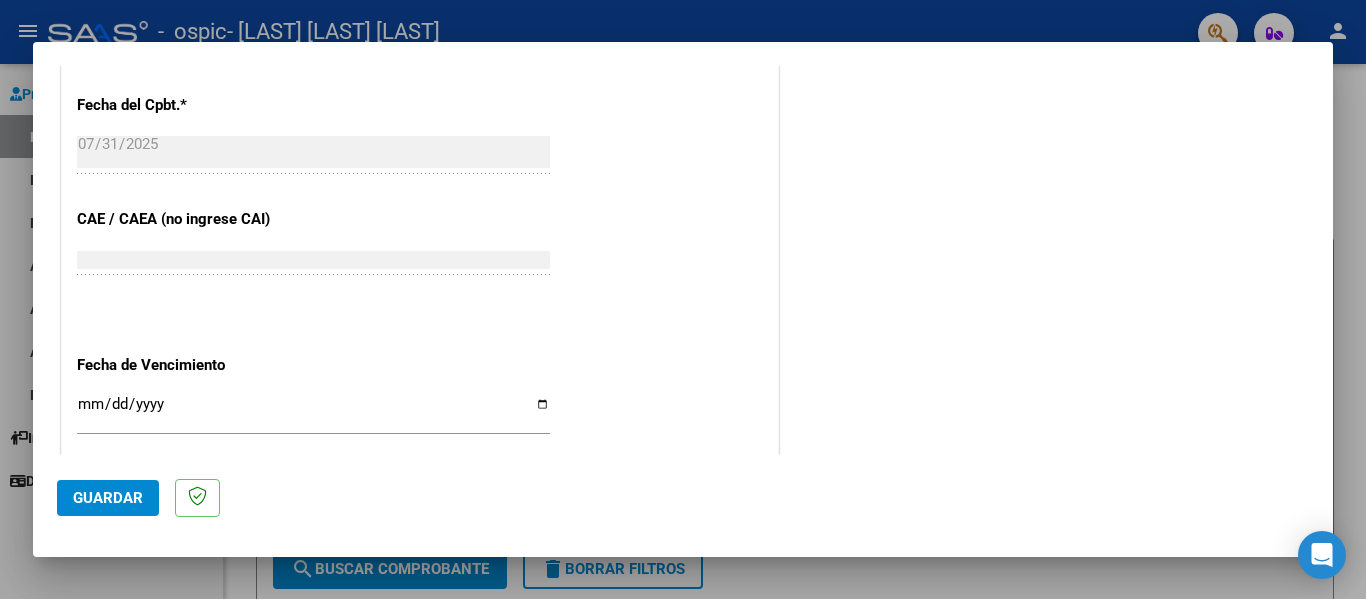 scroll, scrollTop: 1123, scrollLeft: 0, axis: vertical 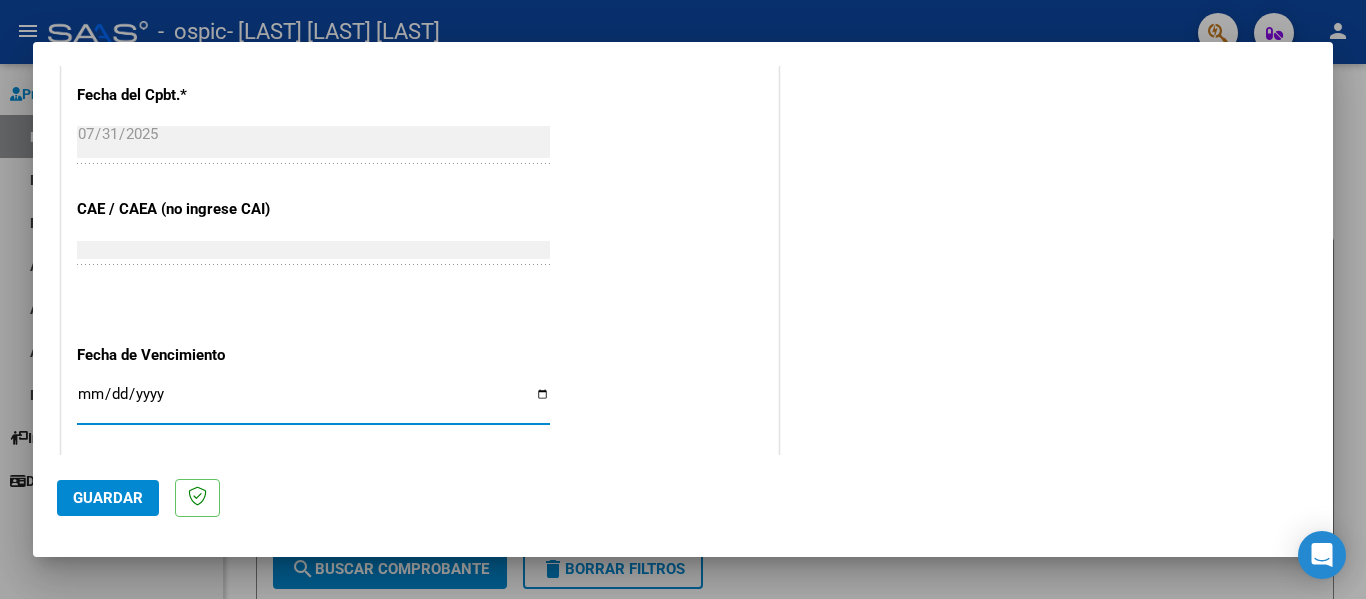 click on "Ingresar la fecha" at bounding box center (313, 402) 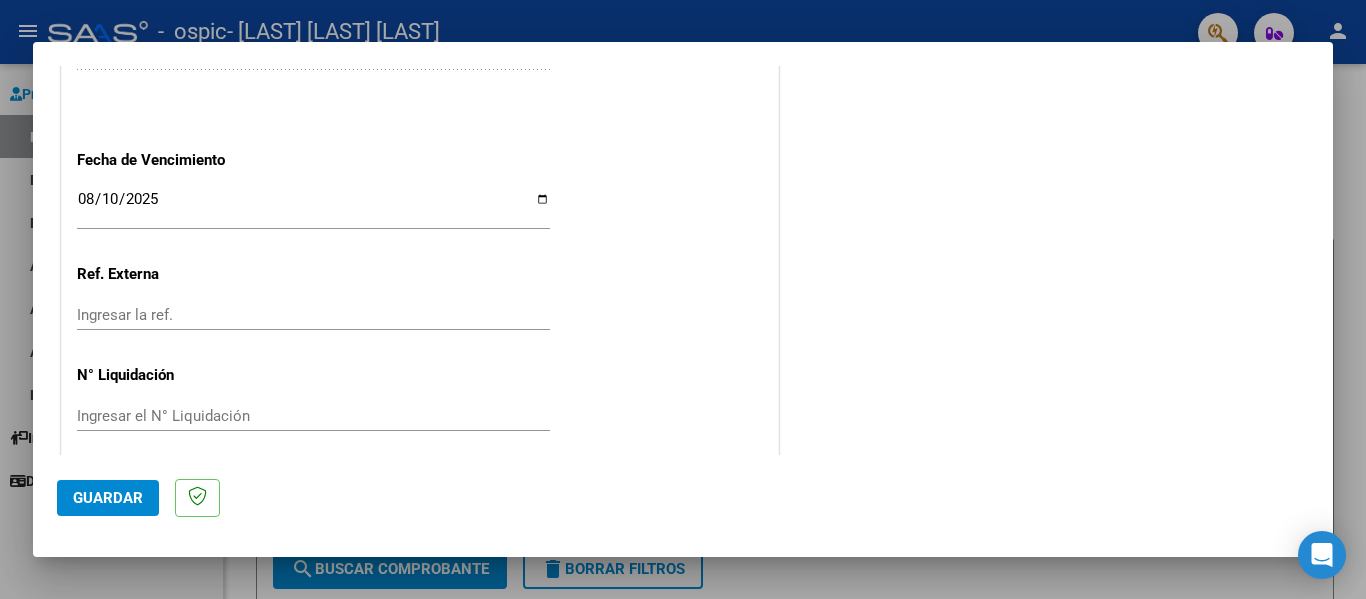 scroll, scrollTop: 1333, scrollLeft: 0, axis: vertical 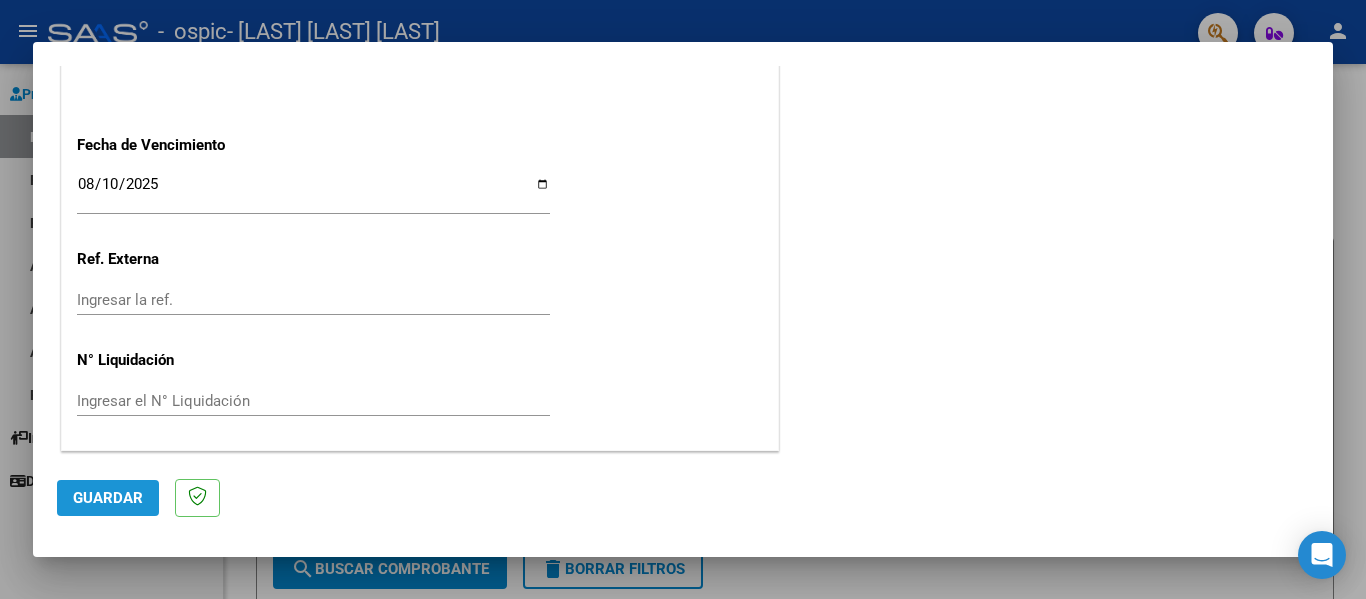 click on "Guardar" 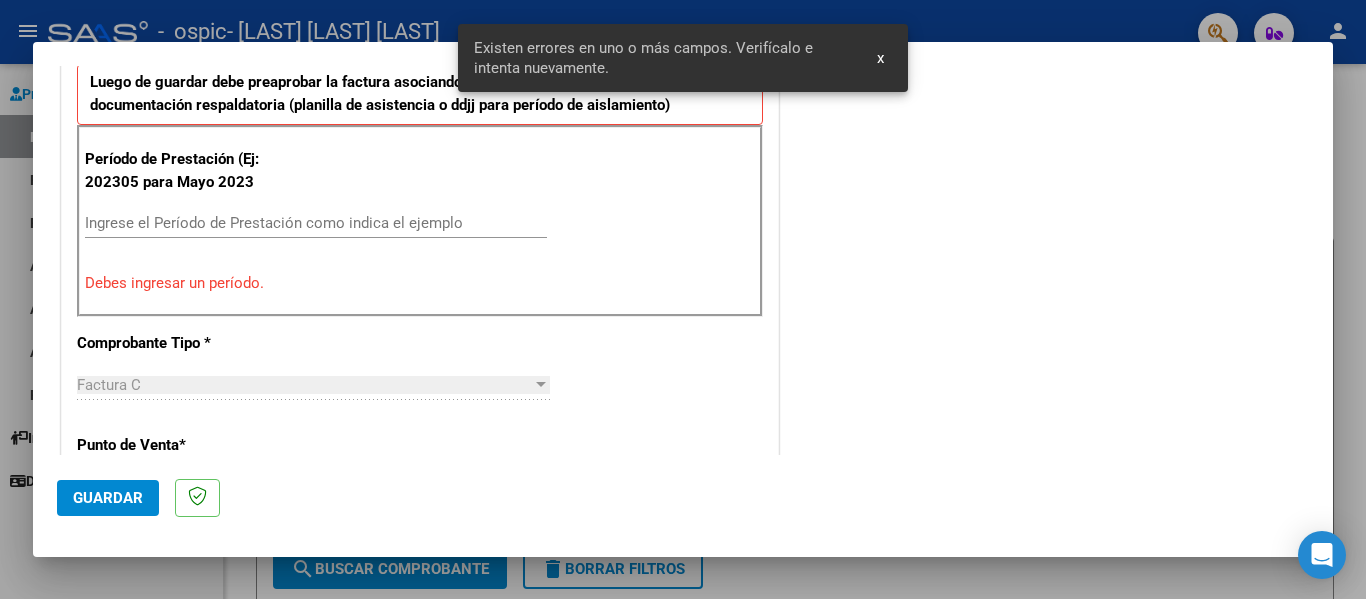 scroll, scrollTop: 464, scrollLeft: 0, axis: vertical 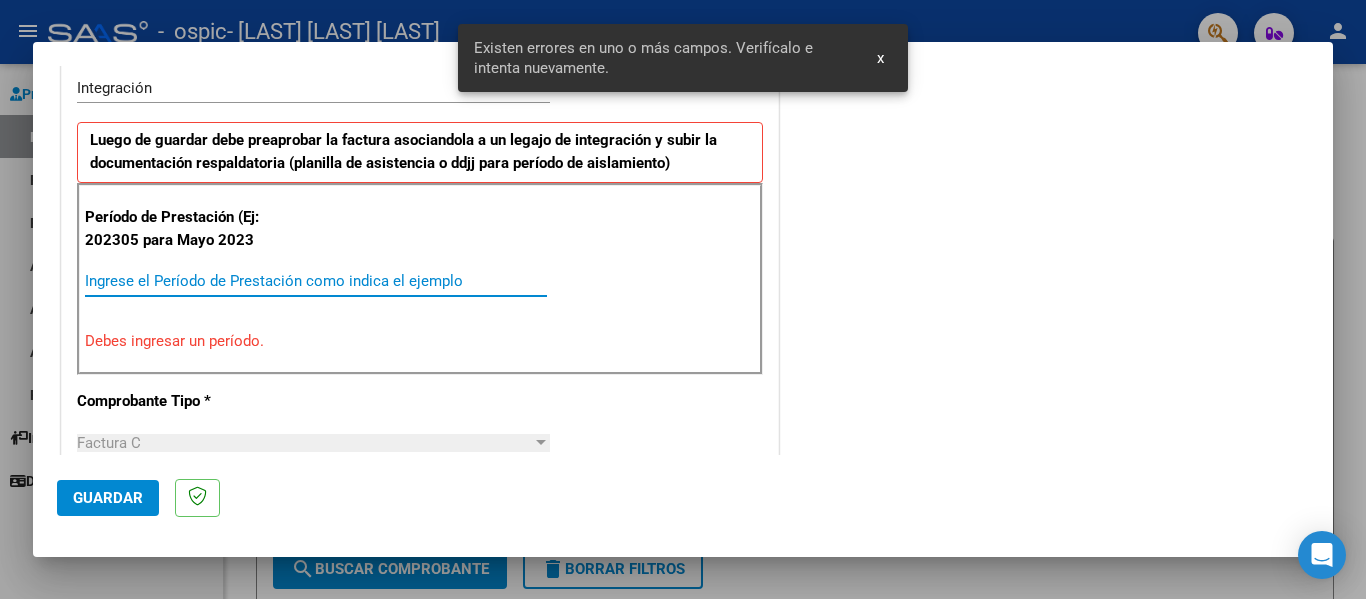 click on "Ingrese el Período de Prestación como indica el ejemplo" at bounding box center [316, 281] 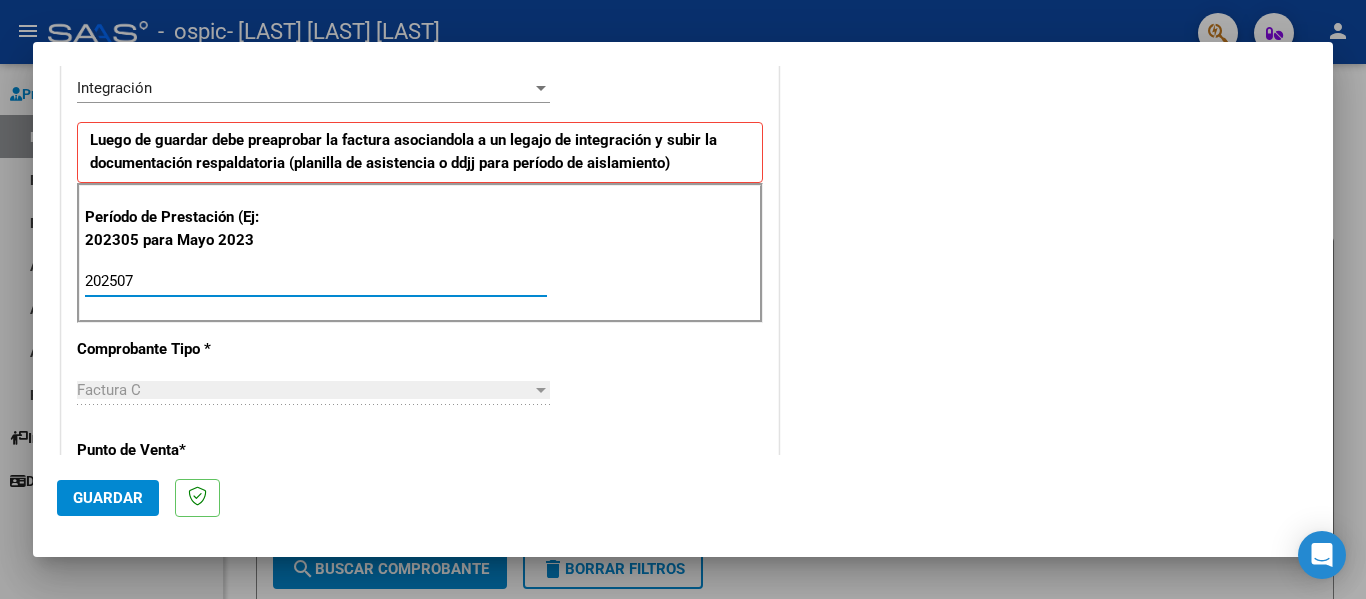 type on "202507" 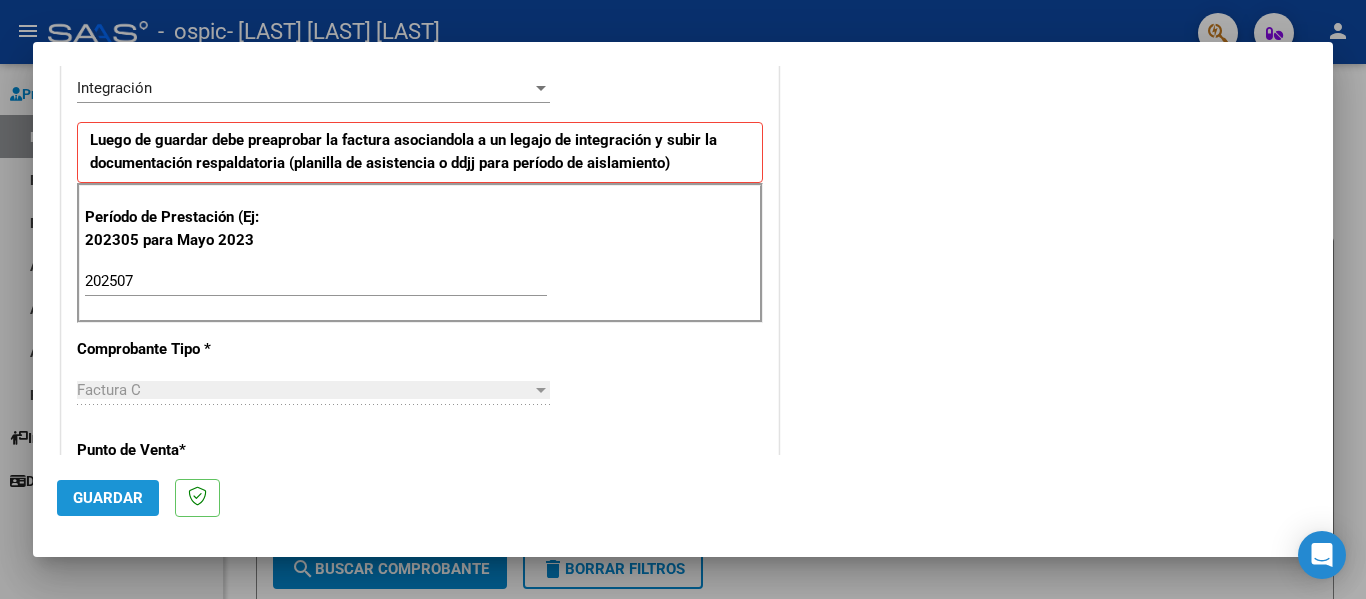 click on "Guardar" 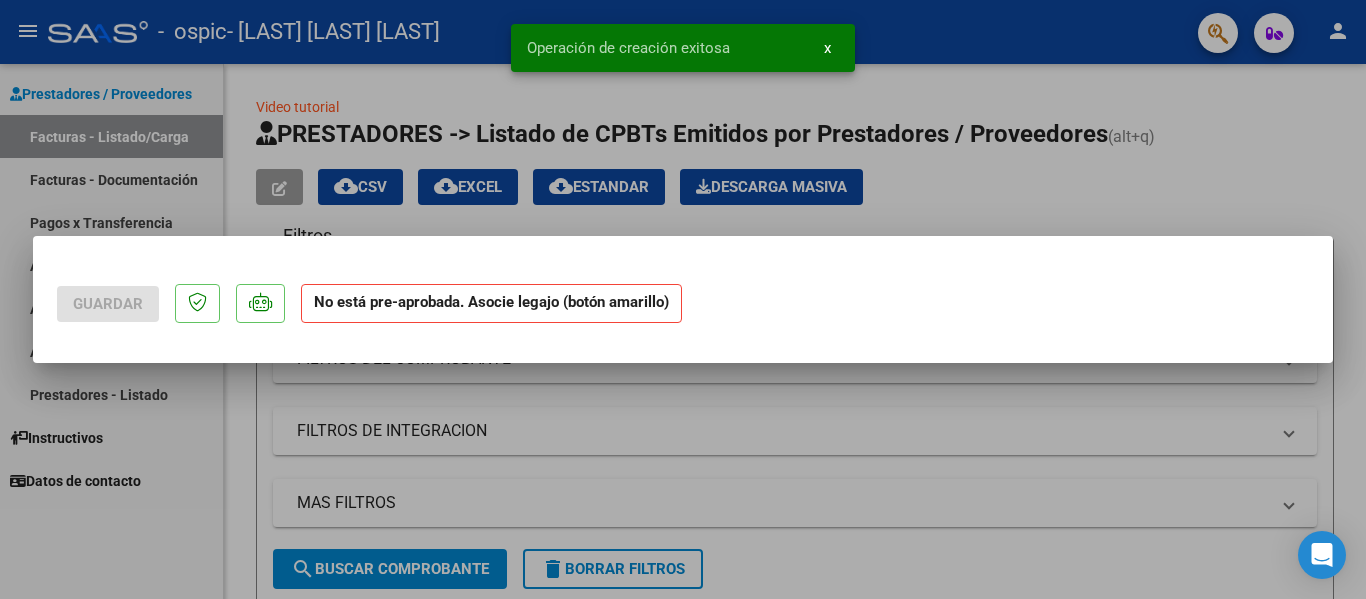 scroll, scrollTop: 0, scrollLeft: 0, axis: both 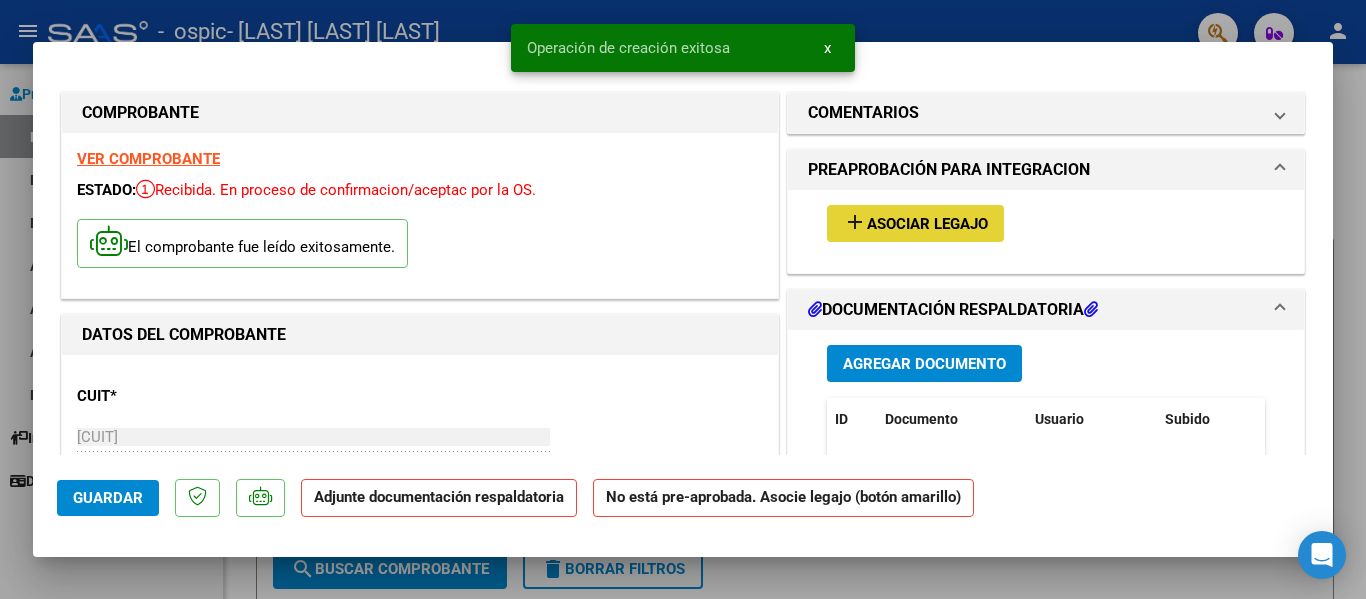 click on "Asociar Legajo" at bounding box center [927, 224] 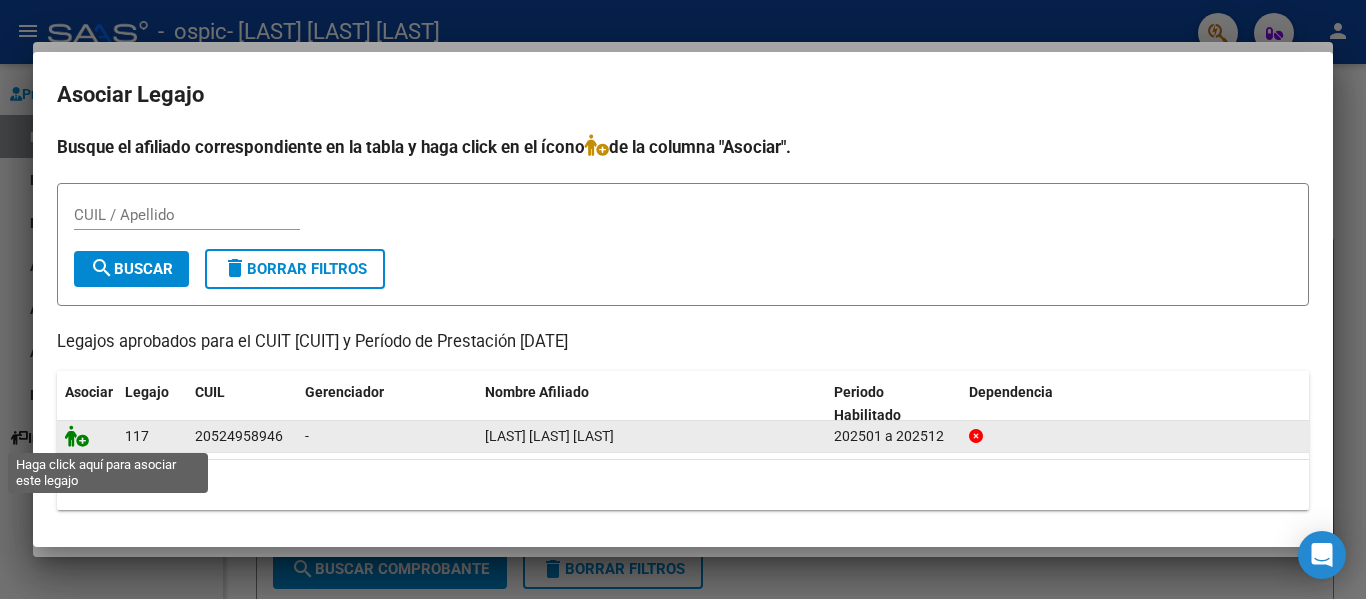 click 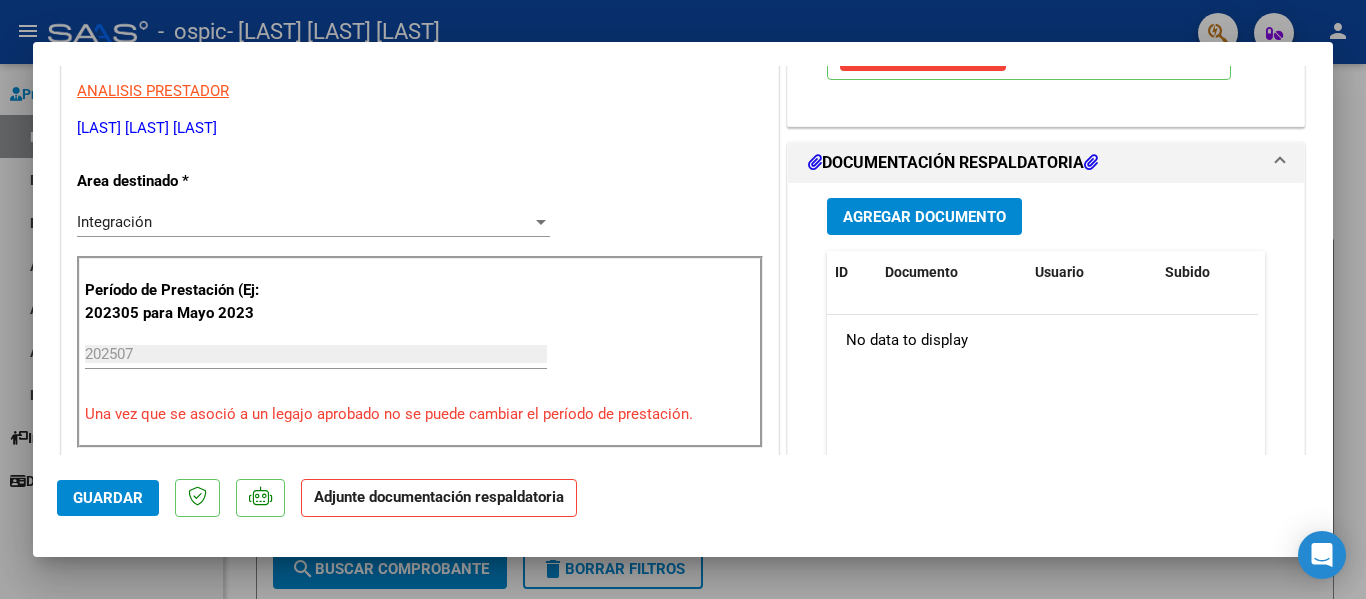 scroll, scrollTop: 411, scrollLeft: 0, axis: vertical 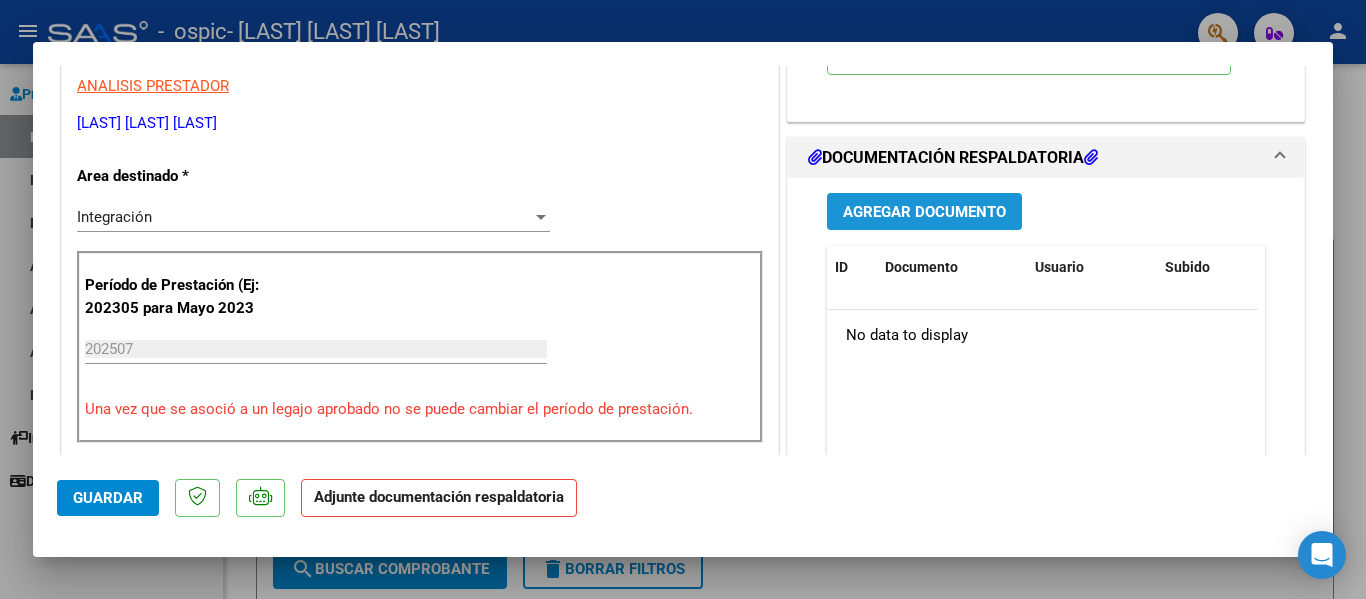 click on "Agregar Documento" at bounding box center (924, 212) 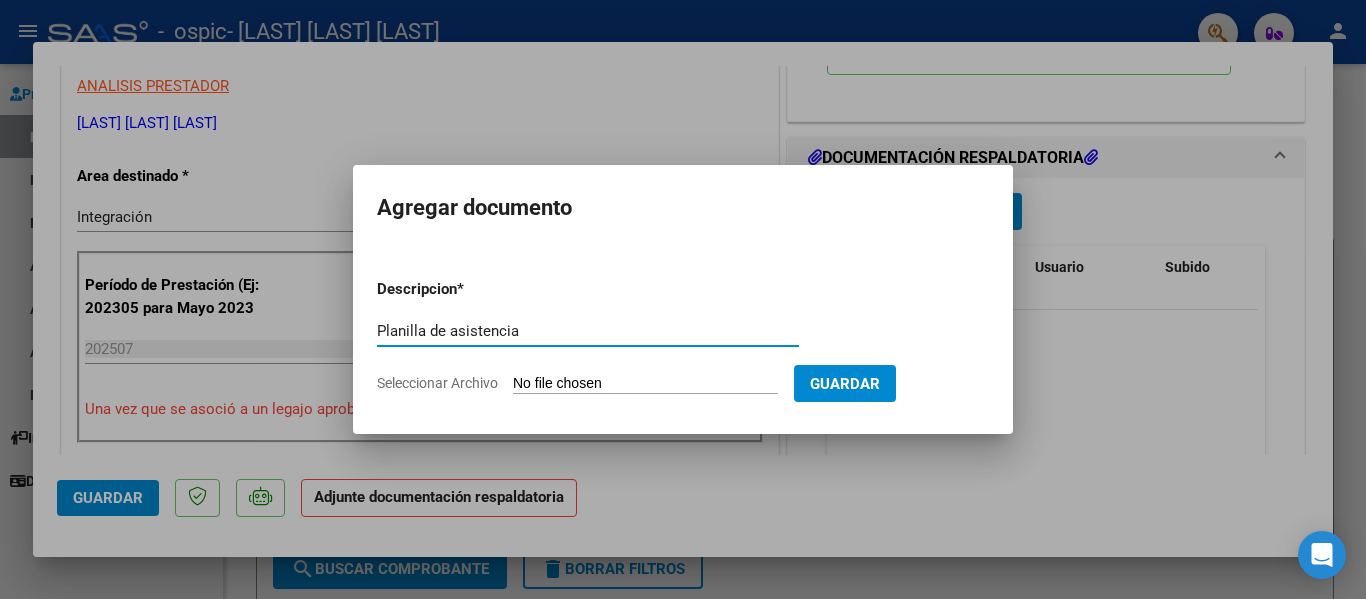 type on "Planilla de asistencia" 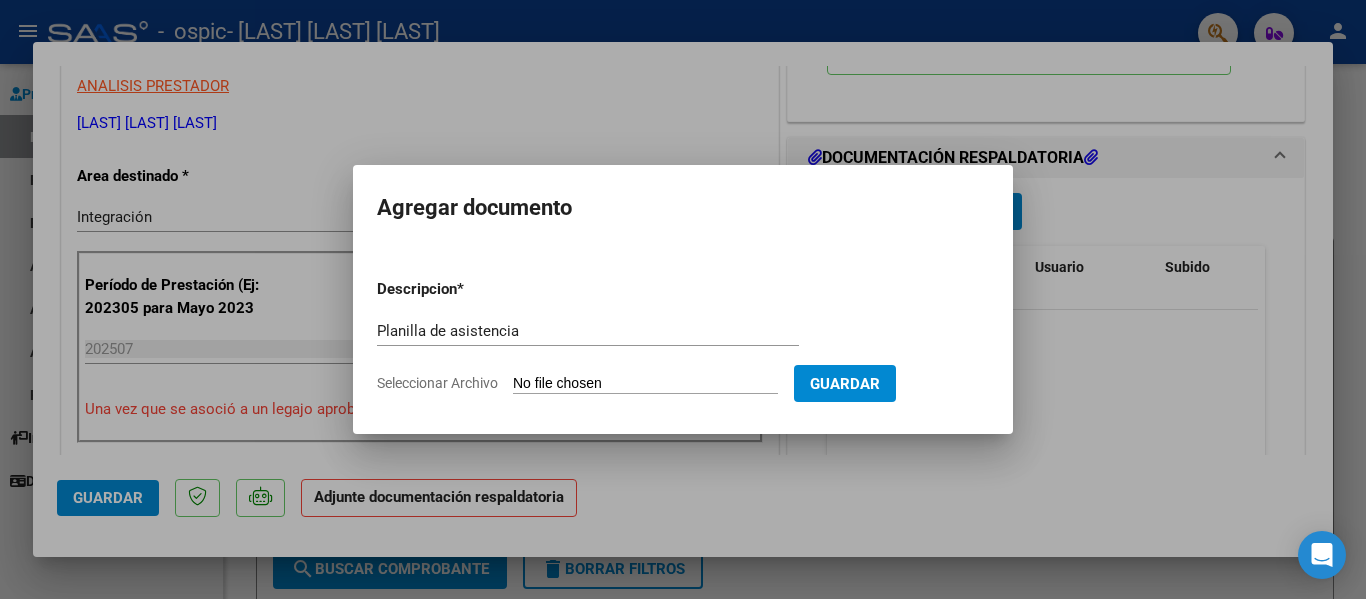 click on "Seleccionar Archivo" at bounding box center [645, 384] 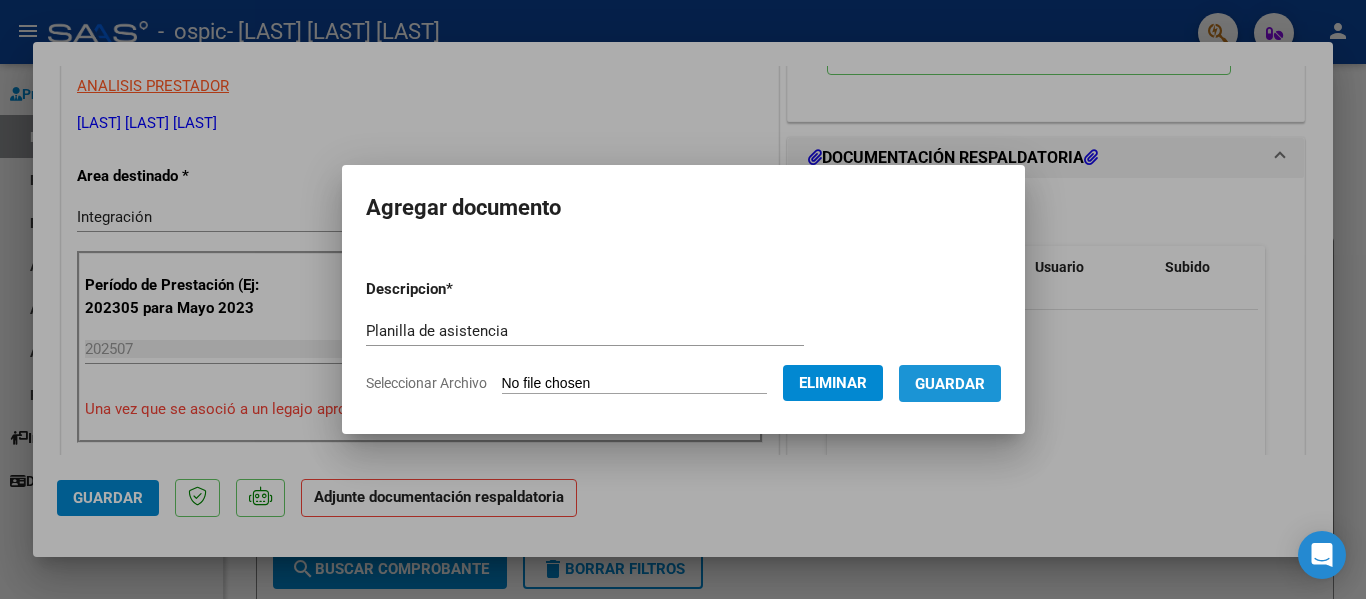click on "Guardar" at bounding box center [950, 384] 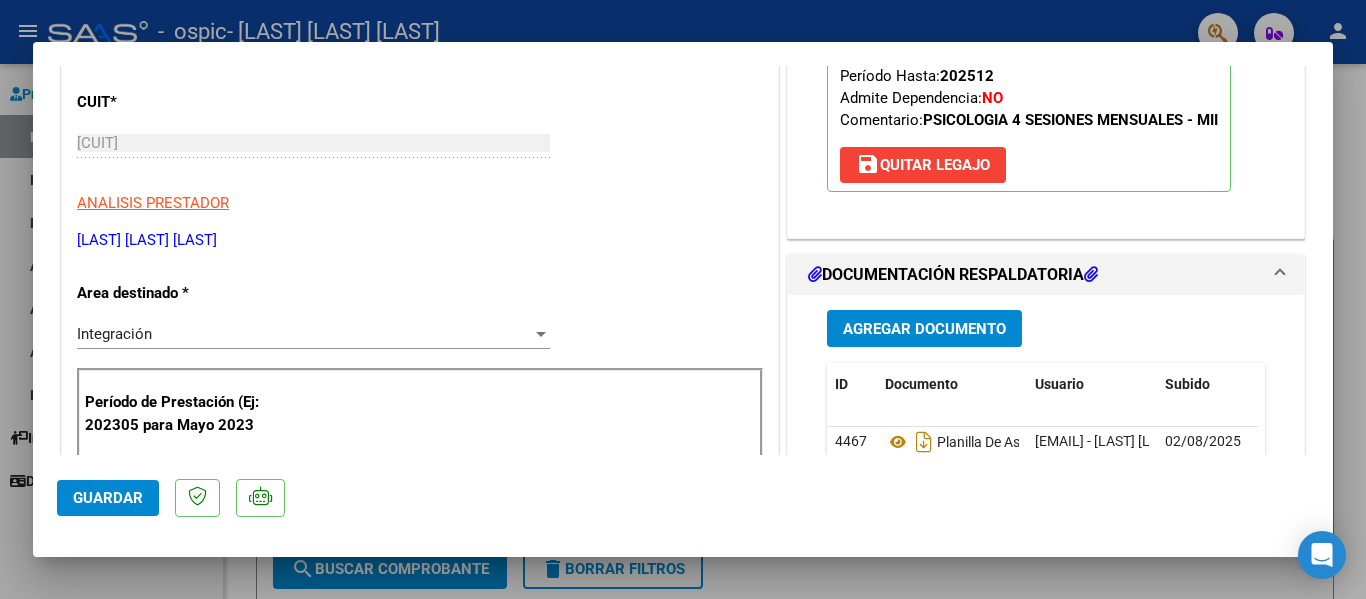 scroll, scrollTop: 315, scrollLeft: 0, axis: vertical 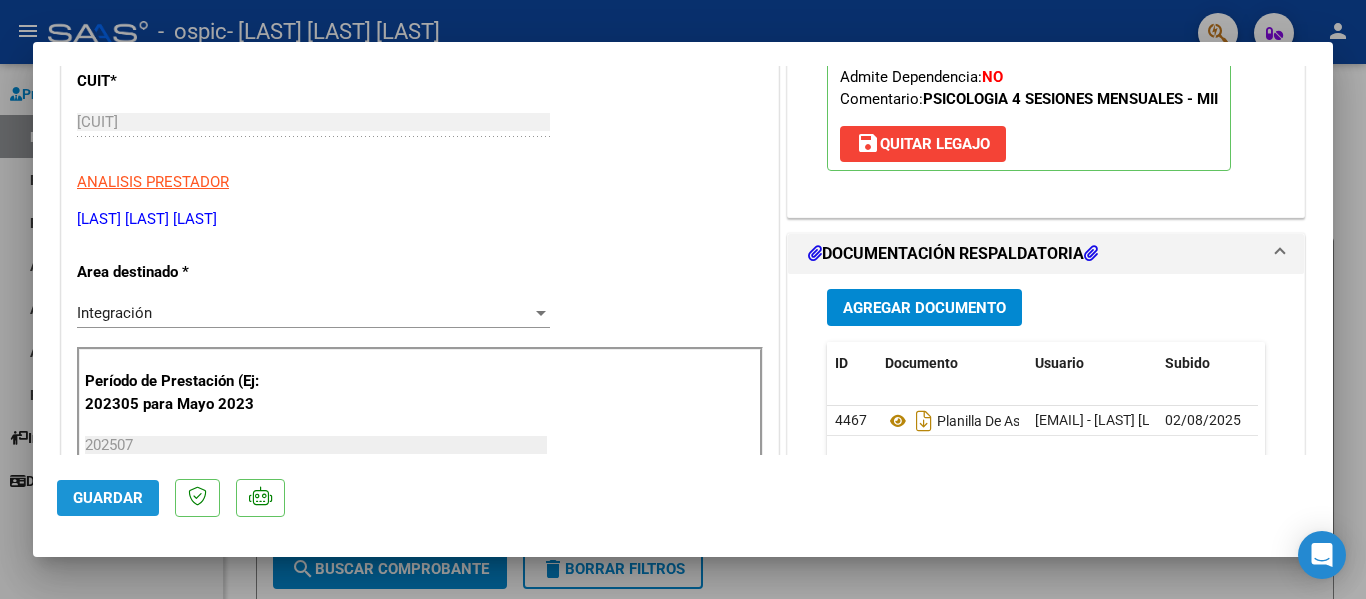 click on "Guardar" 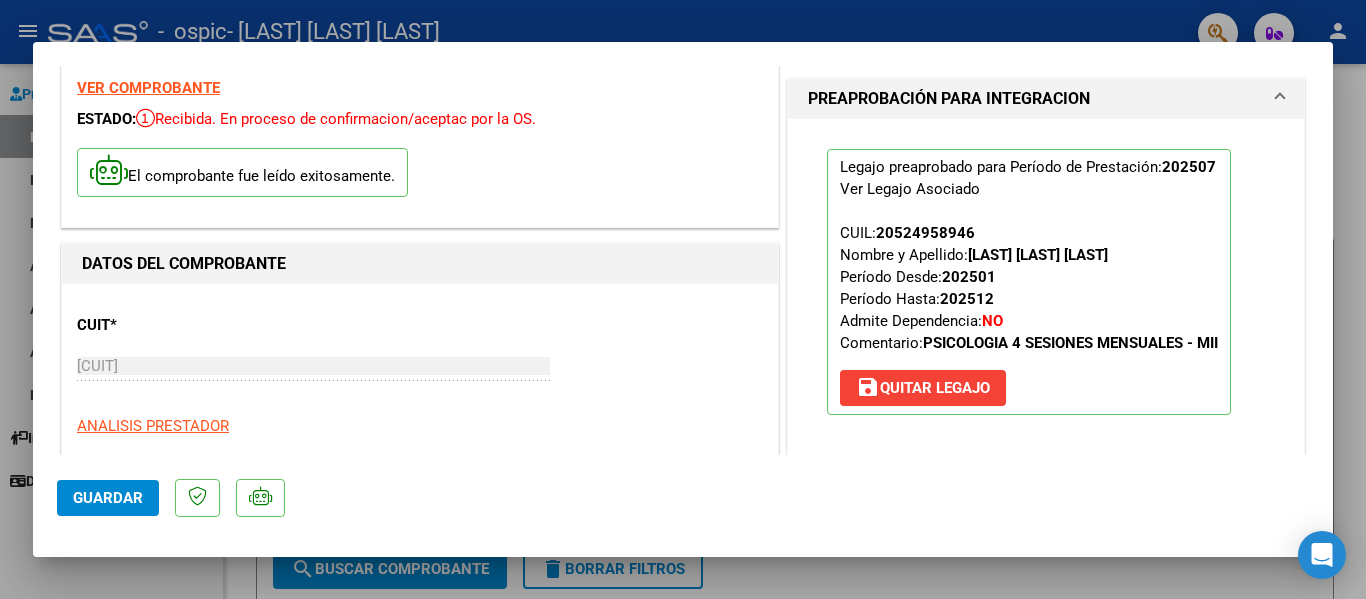 scroll, scrollTop: 0, scrollLeft: 0, axis: both 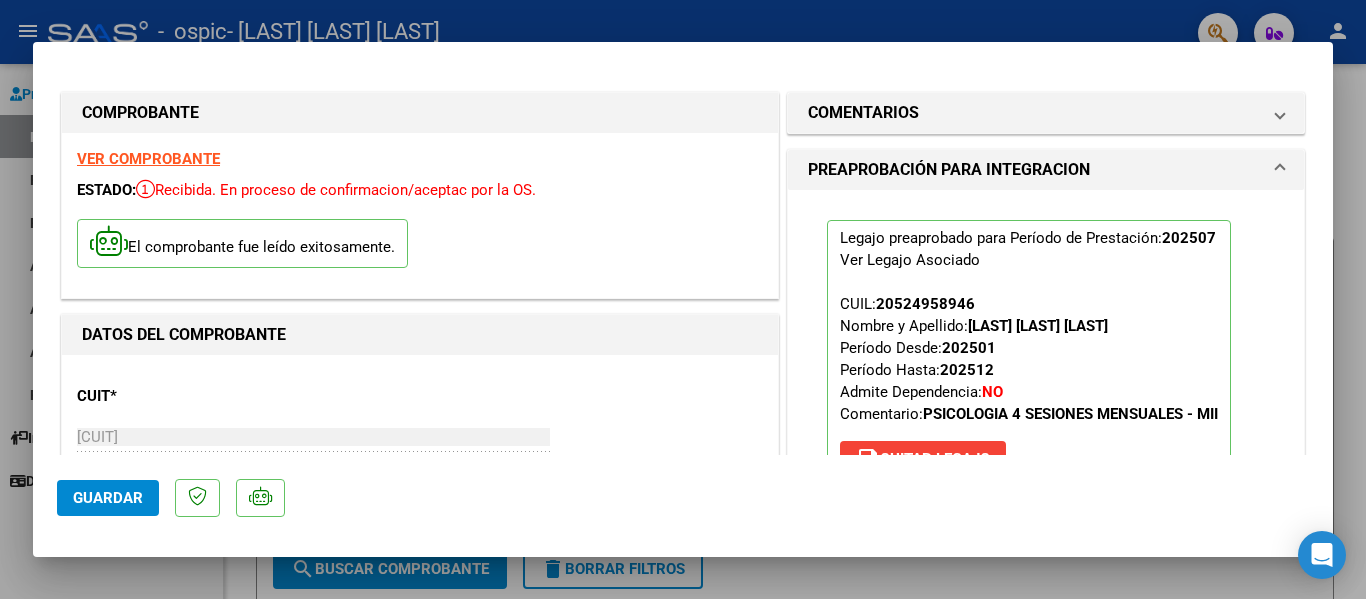 click at bounding box center (683, 299) 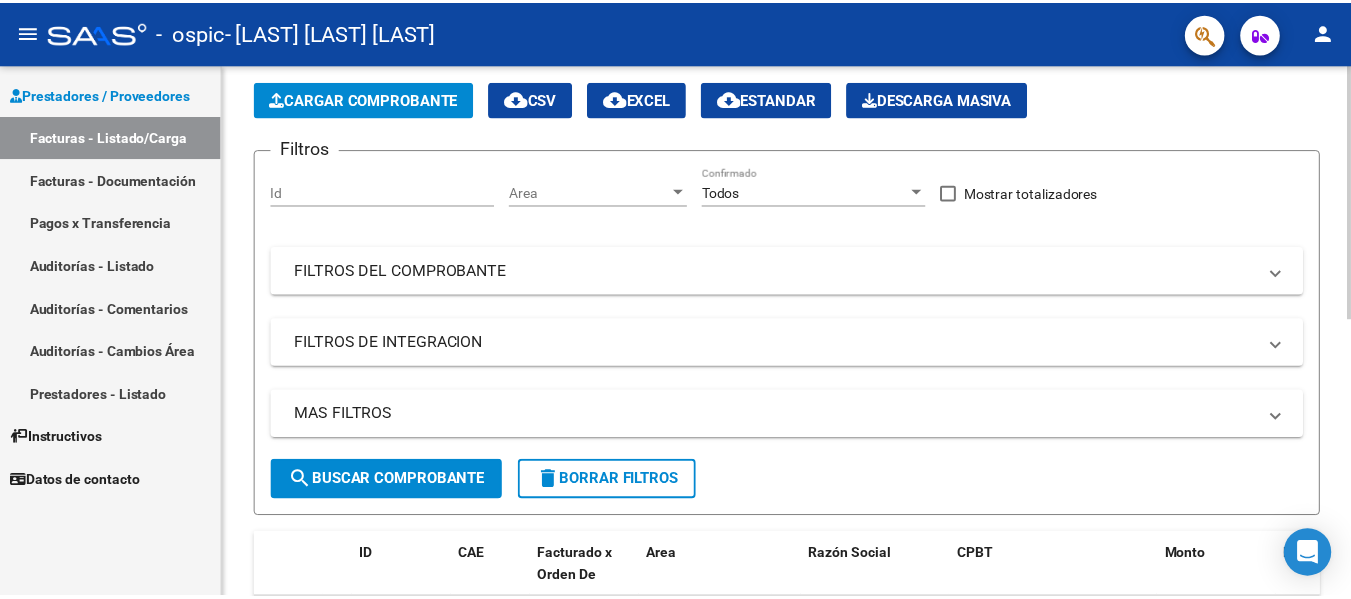 scroll, scrollTop: 0, scrollLeft: 0, axis: both 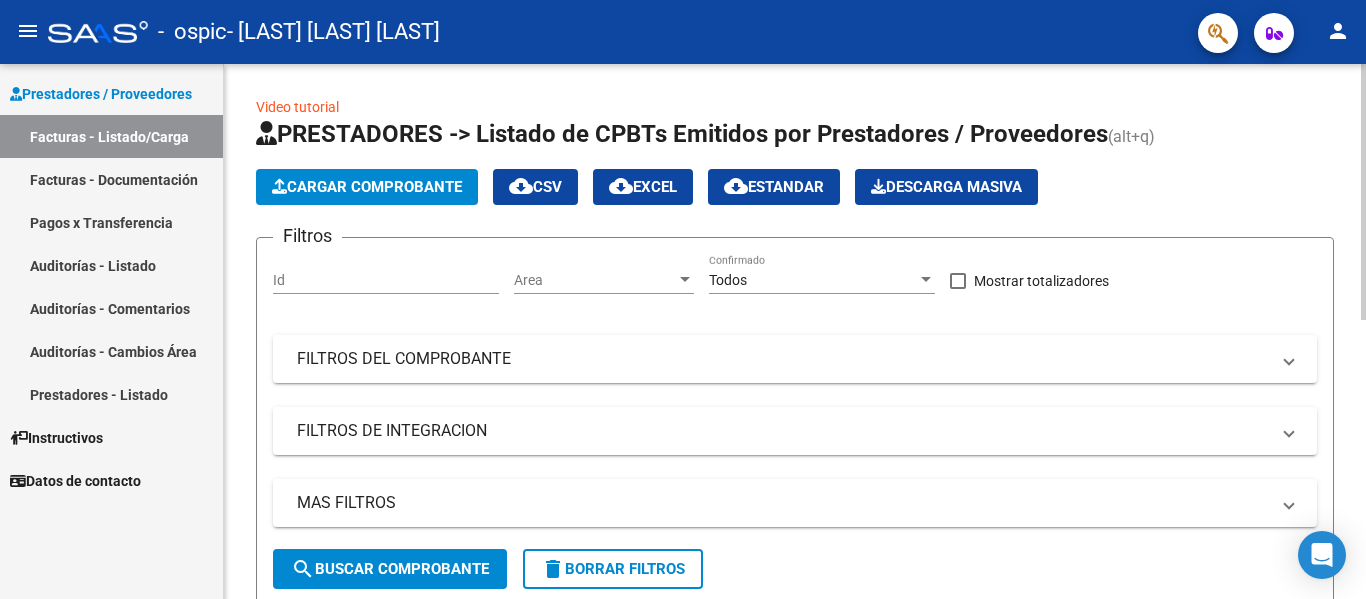 click on "Video tutorial   PRESTADORES -> Listado de CPBTs Emitidos por Prestadores / Proveedores (alt+q)   Cargar Comprobante
cloud_download  CSV  cloud_download  EXCEL  cloud_download  Estandar   Descarga Masiva
Filtros Id Area Area Todos Confirmado   Mostrar totalizadores   FILTROS DEL COMPROBANTE  Comprobante Tipo Comprobante Tipo Start date – End date Fec. Comprobante Desde / Hasta Días Emisión Desde(cant. días) Días Emisión Hasta(cant. días) CUIT / Razón Social Pto. Venta Nro. Comprobante Código SSS CAE Válido CAE Válido Todos Cargado Módulo Hosp. Todos Tiene facturacion Apócrifa Hospital Refes  FILTROS DE INTEGRACION  Período De Prestación Campos del Archivo de Rendición Devuelto x SSS (dr_envio) Todos Rendido x SSS (dr_envio) Tipo de Registro Tipo de Registro Período Presentación Período Presentación Campos del Legajo Asociado (preaprobación) Afiliado Legajo (cuil/nombre) Todos Solo facturas preaprobadas  MAS FILTROS  Todos Con Doc. Respaldatoria Todos Con Trazabilidad Todos – – 2" 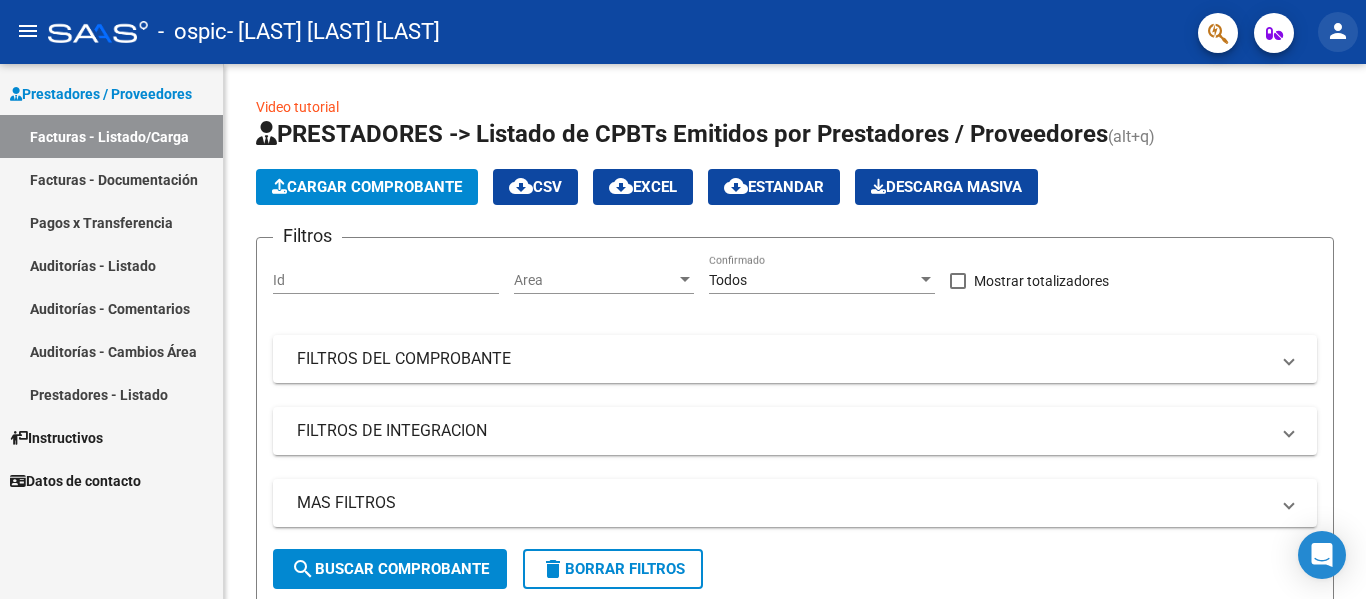 click on "person" 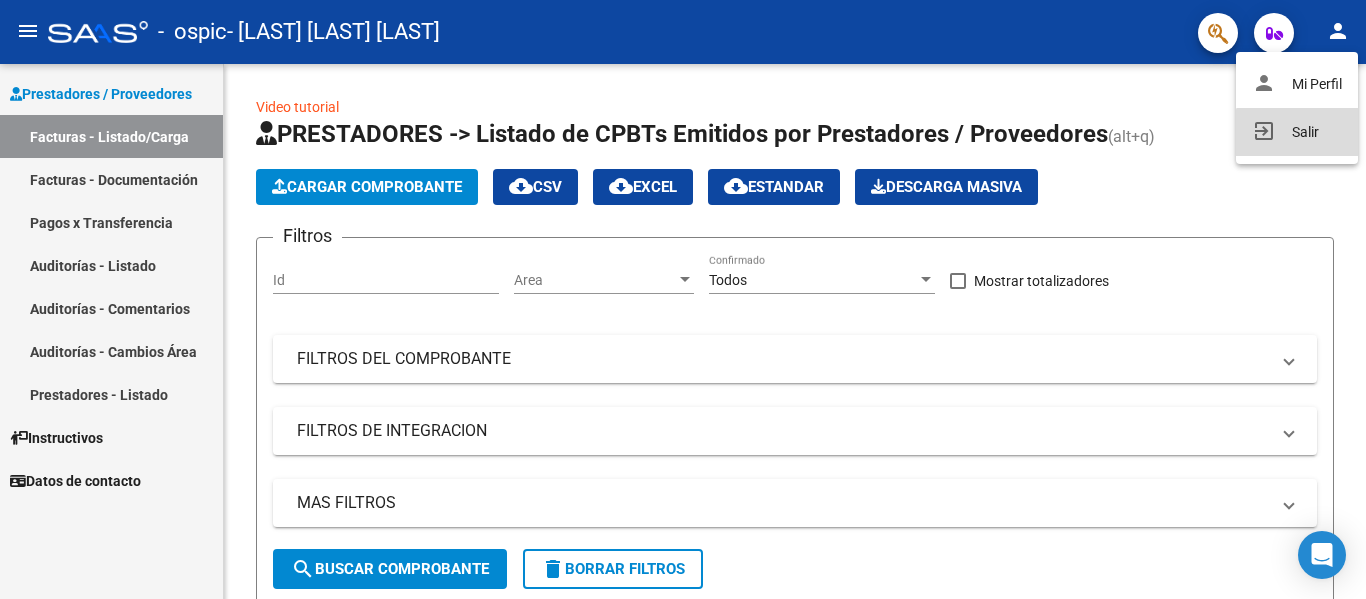 click on "exit_to_app  Salir" at bounding box center (1297, 132) 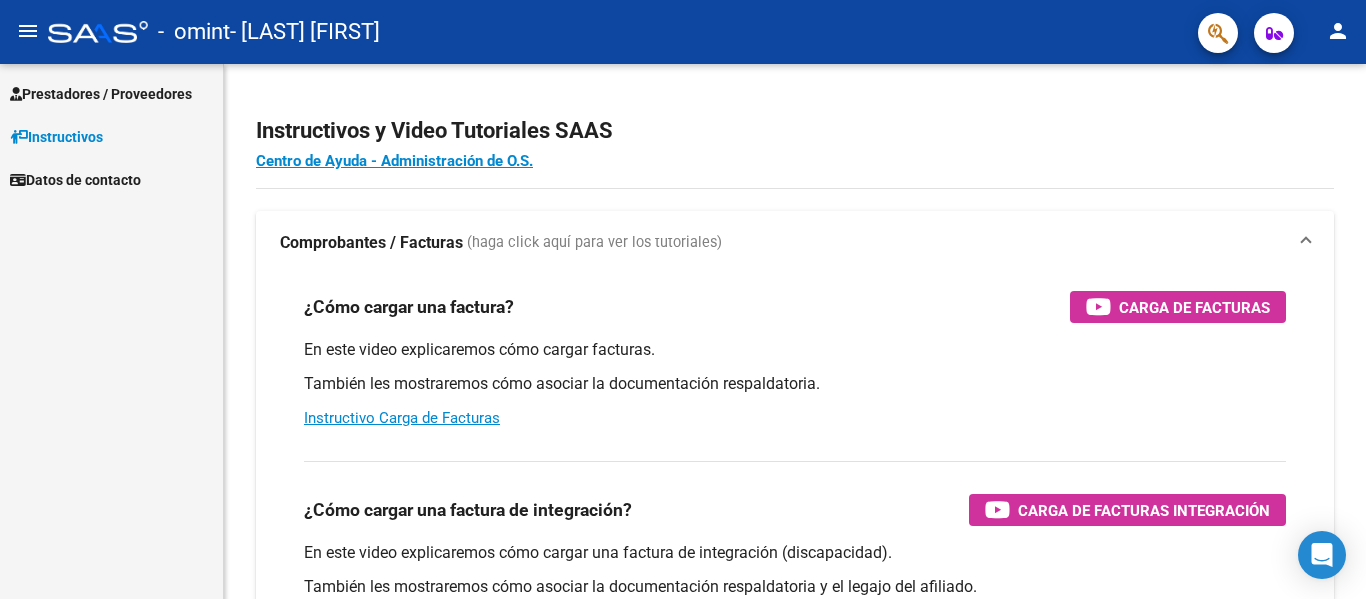 scroll, scrollTop: 0, scrollLeft: 0, axis: both 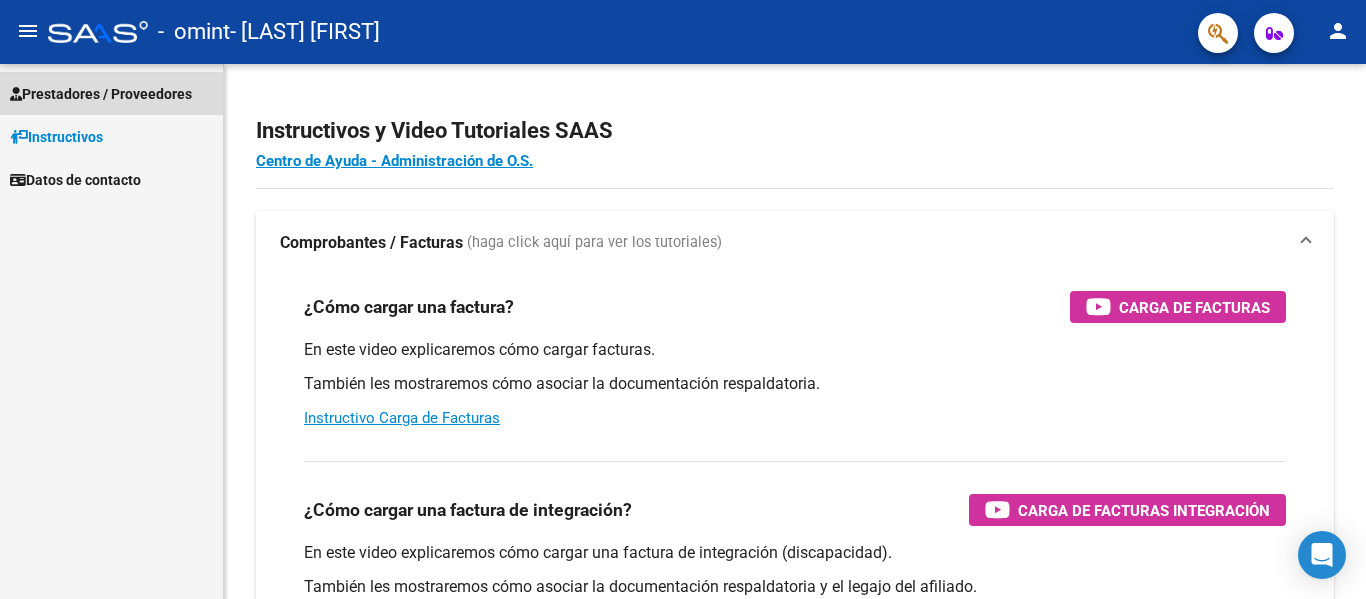 click on "Prestadores / Proveedores" at bounding box center (101, 94) 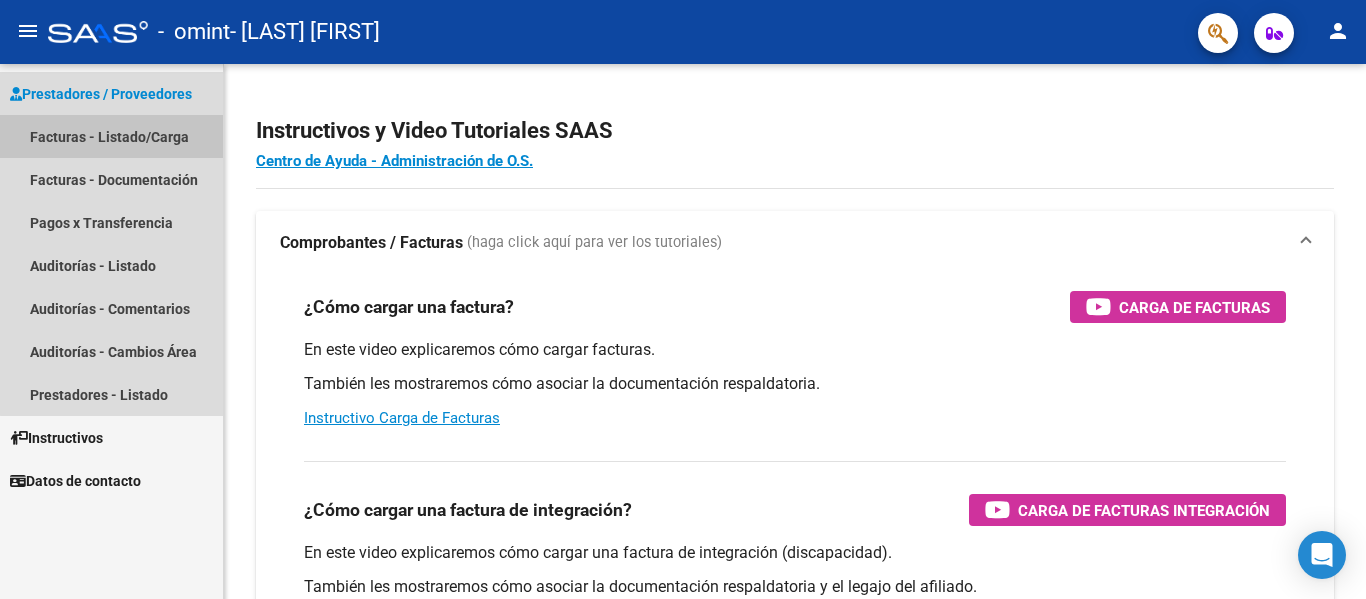 click on "Facturas - Listado/Carga" at bounding box center (111, 136) 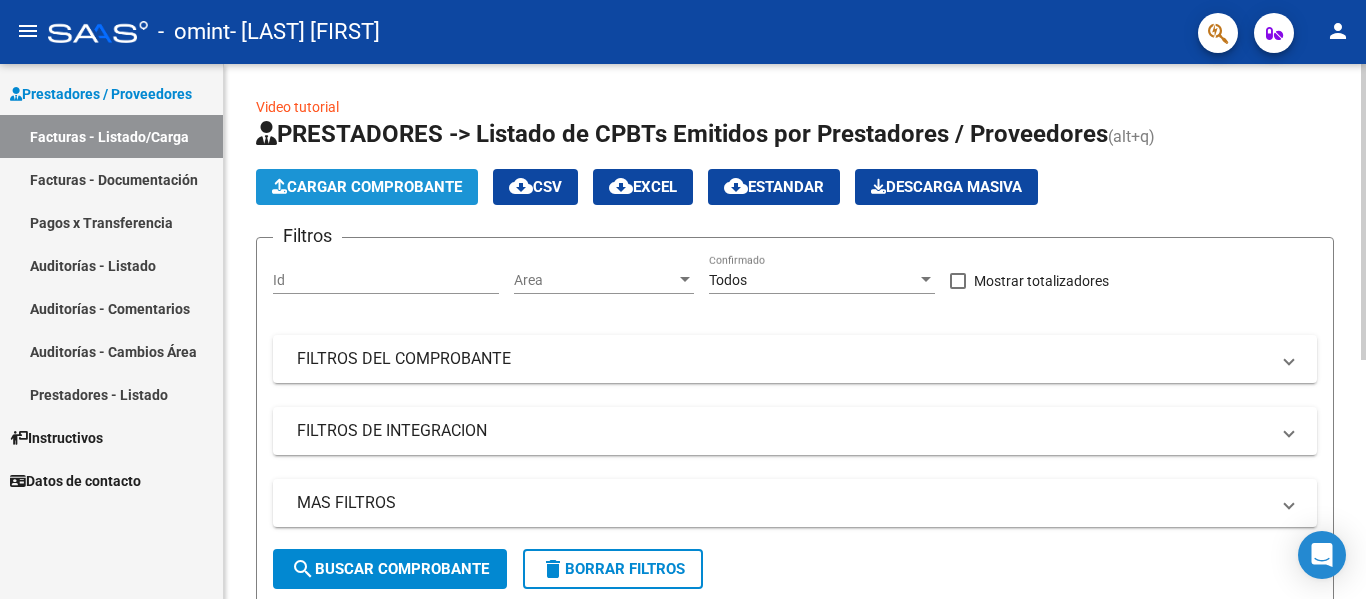 click on "Cargar Comprobante" 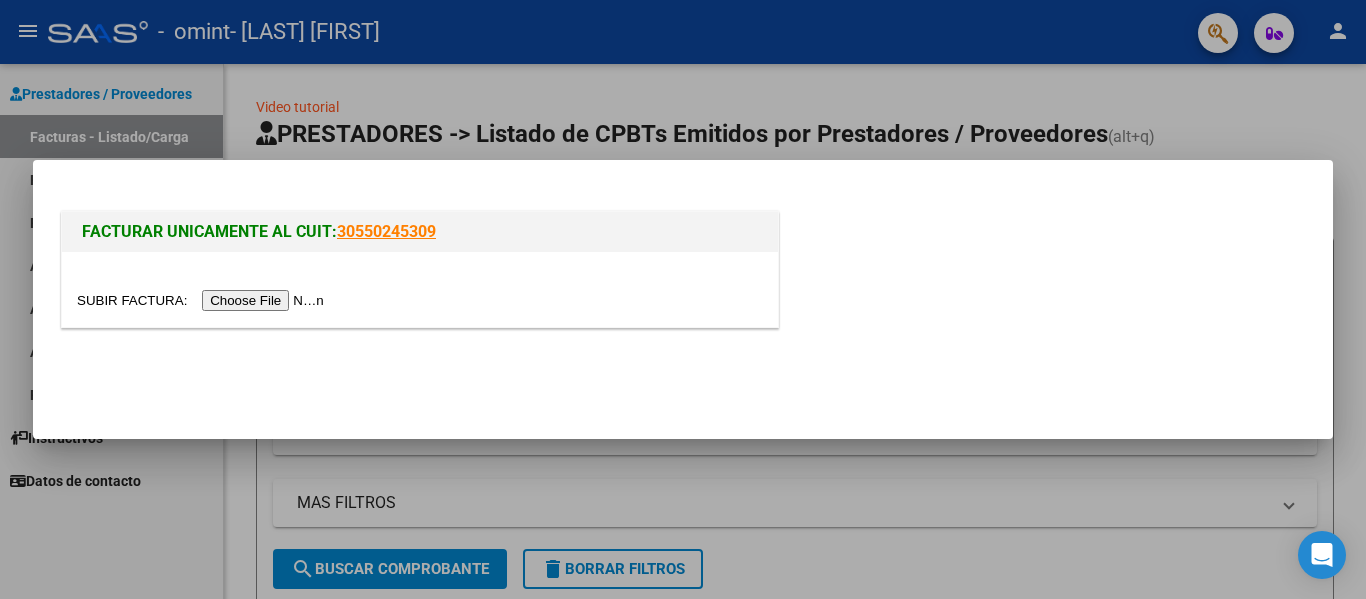 click at bounding box center (203, 300) 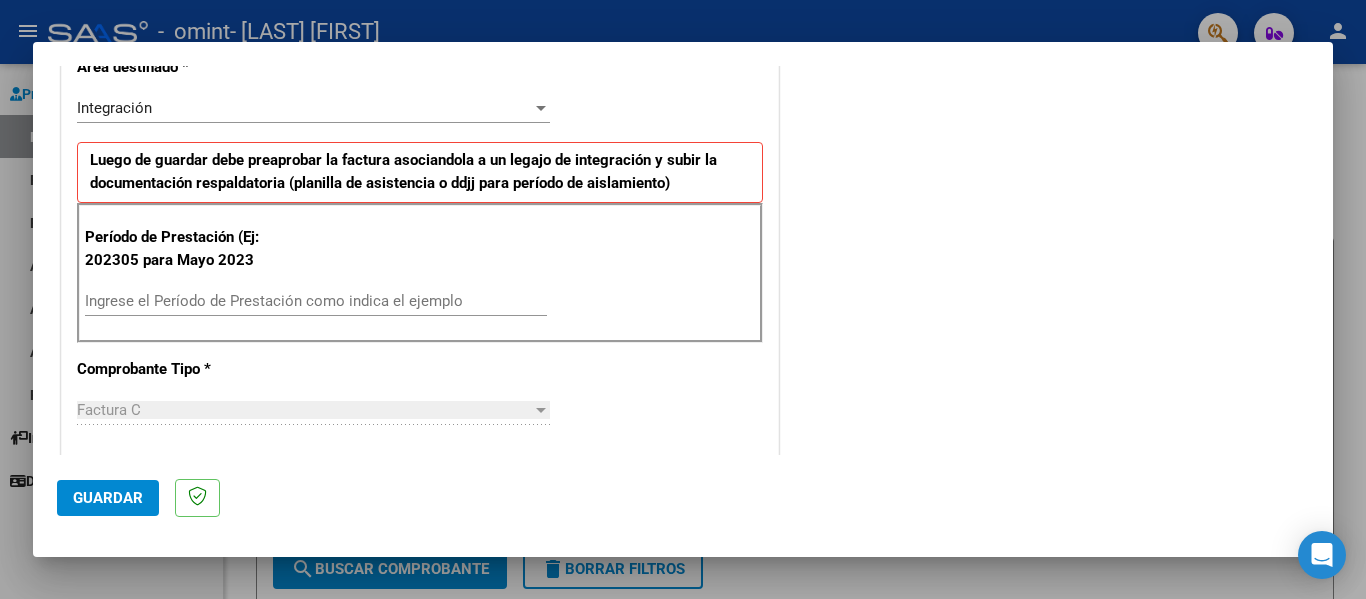 scroll, scrollTop: 483, scrollLeft: 0, axis: vertical 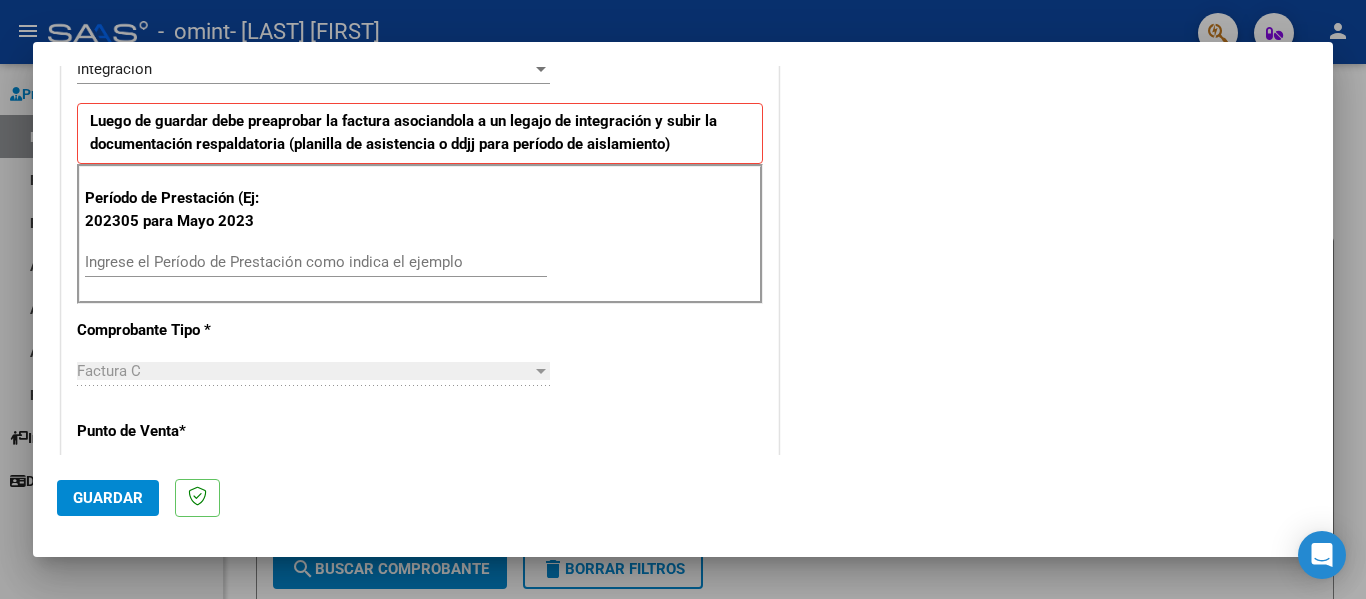 click on "Ingrese el Período de Prestación como indica el ejemplo" at bounding box center [316, 262] 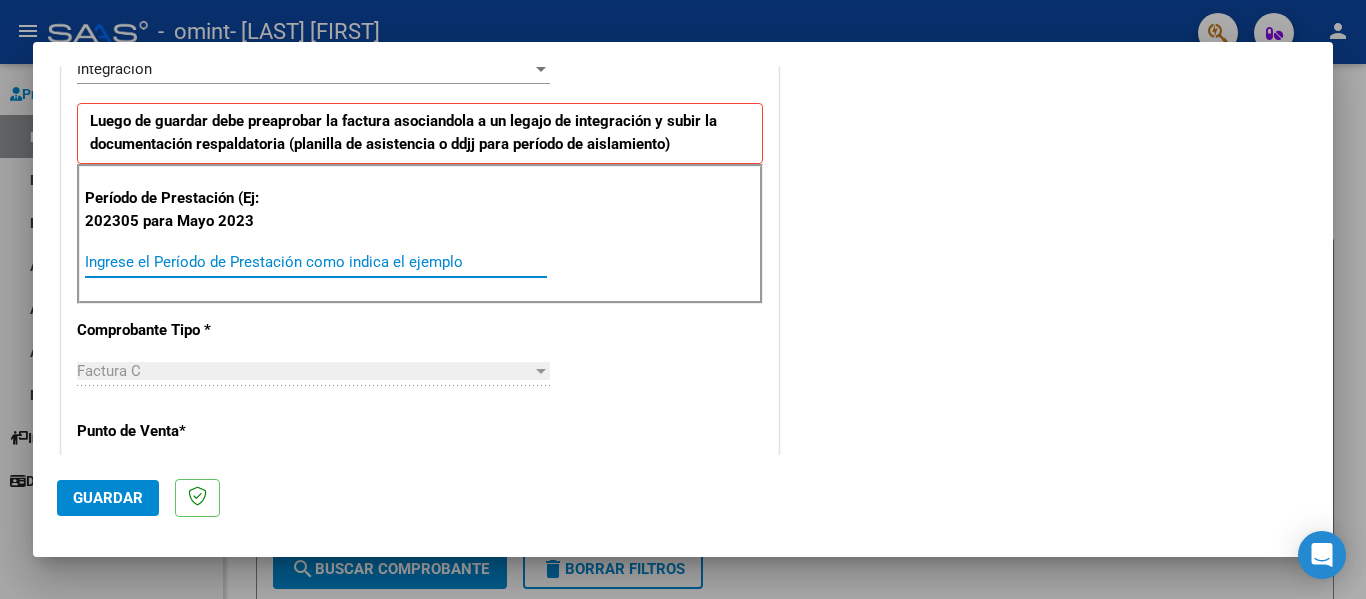 click on "Ingrese el Período de Prestación como indica el ejemplo" at bounding box center (316, 262) 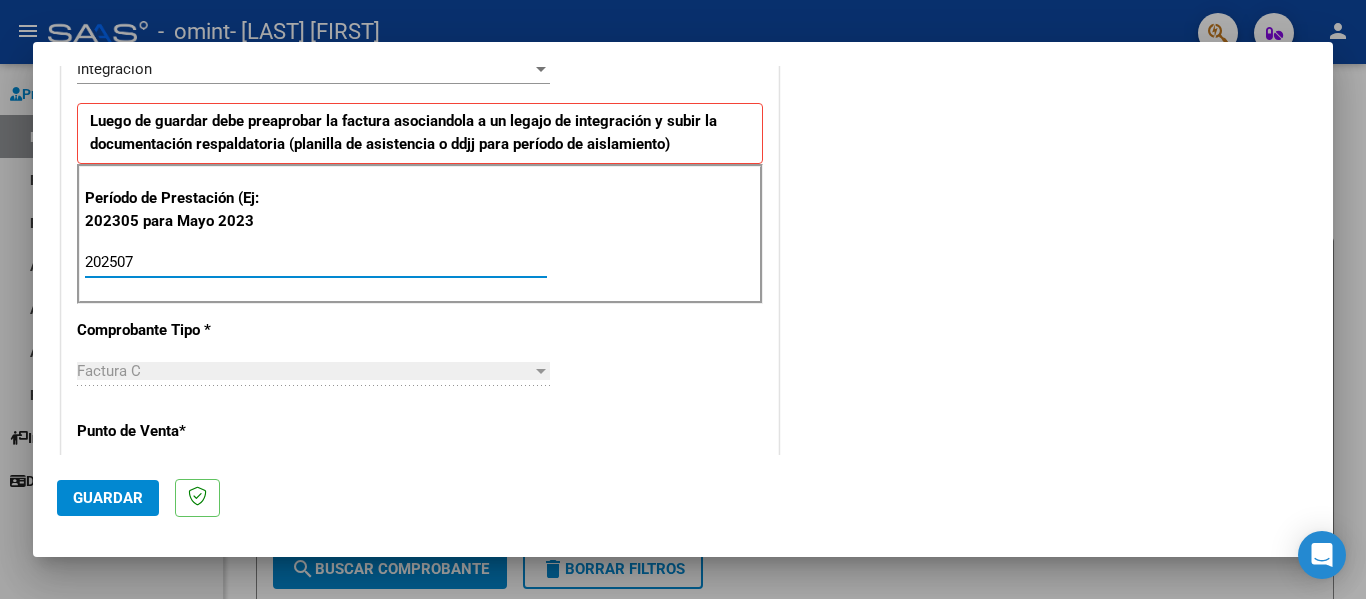 type on "202507" 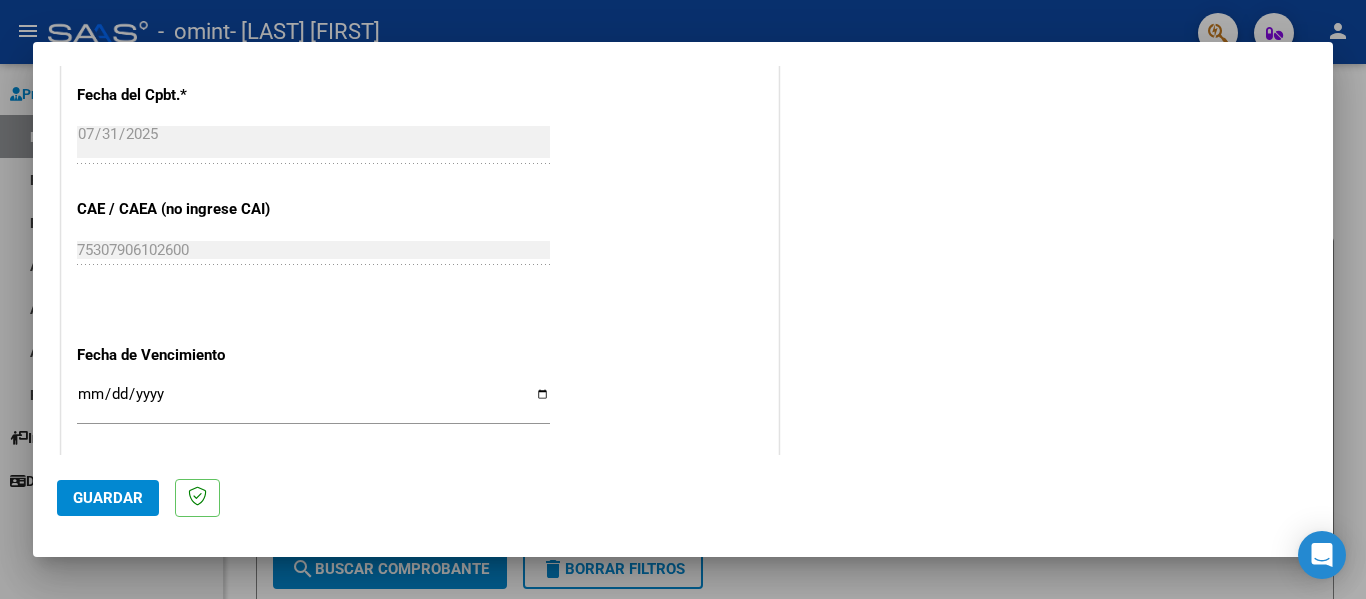 scroll, scrollTop: 1138, scrollLeft: 0, axis: vertical 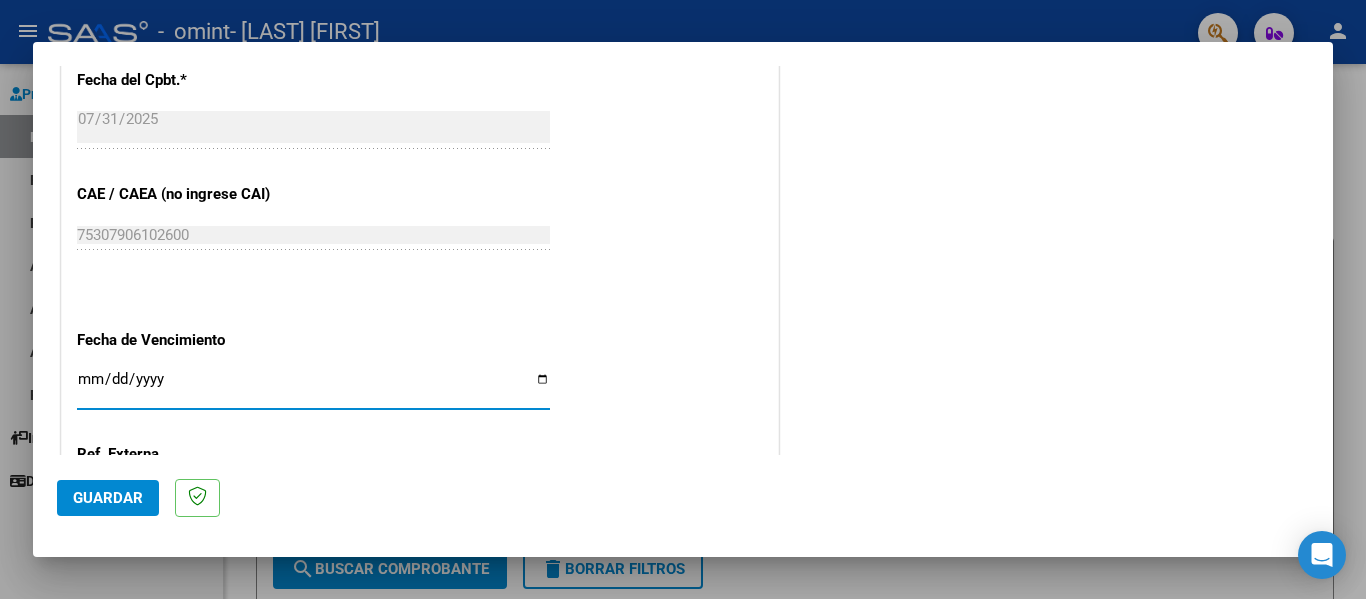 click on "Ingresar la fecha" at bounding box center [313, 387] 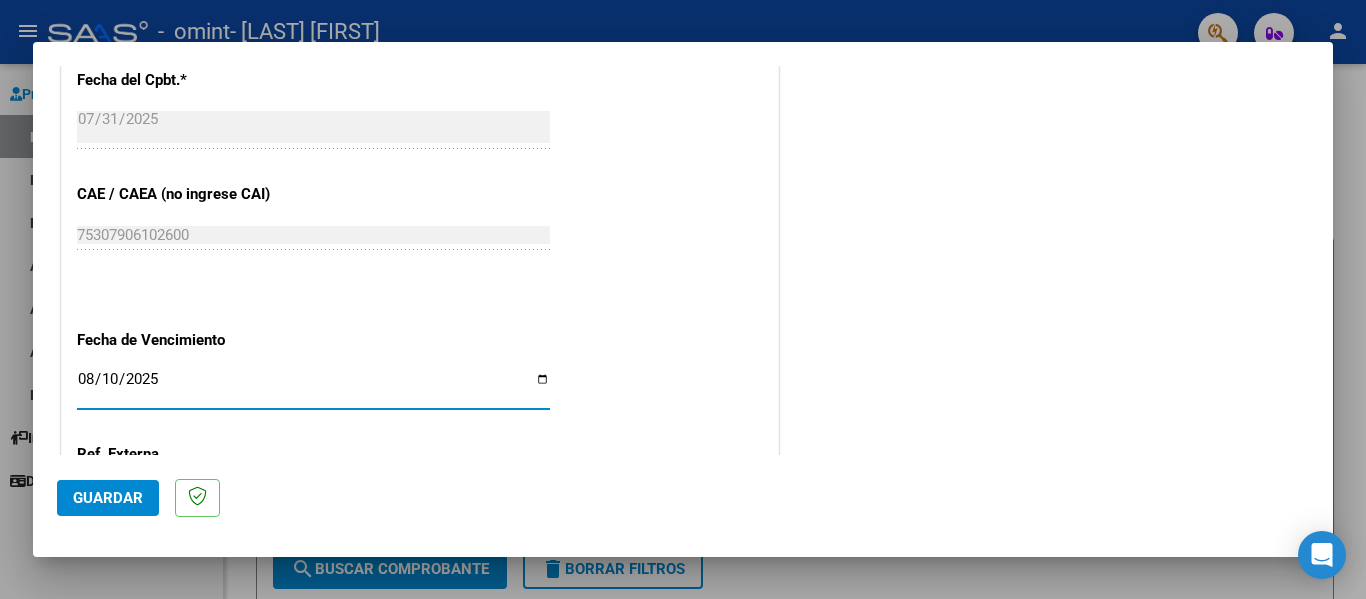 type on "2025-08-10" 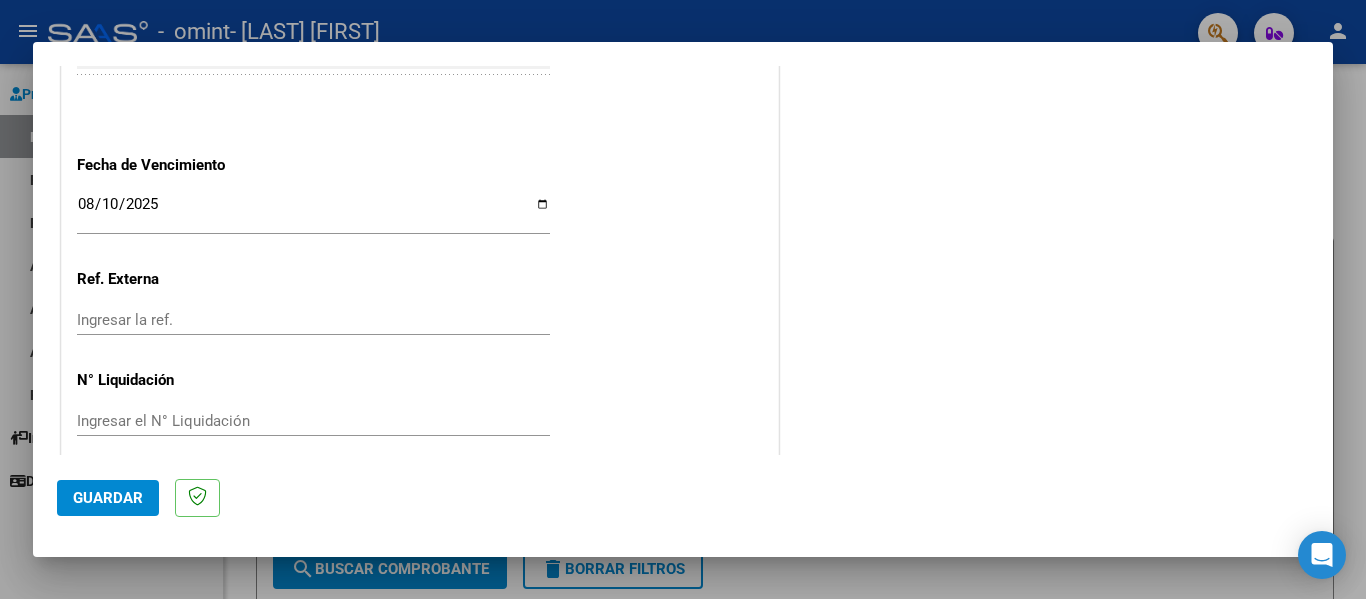 scroll, scrollTop: 1333, scrollLeft: 0, axis: vertical 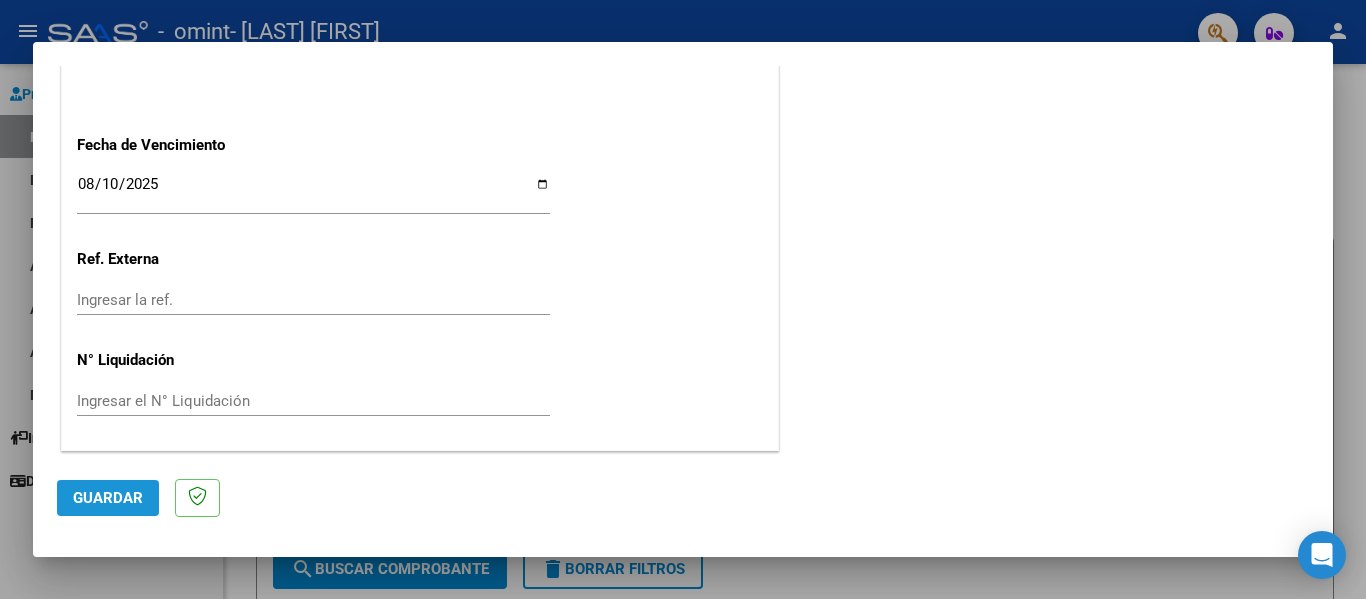 click on "Guardar" 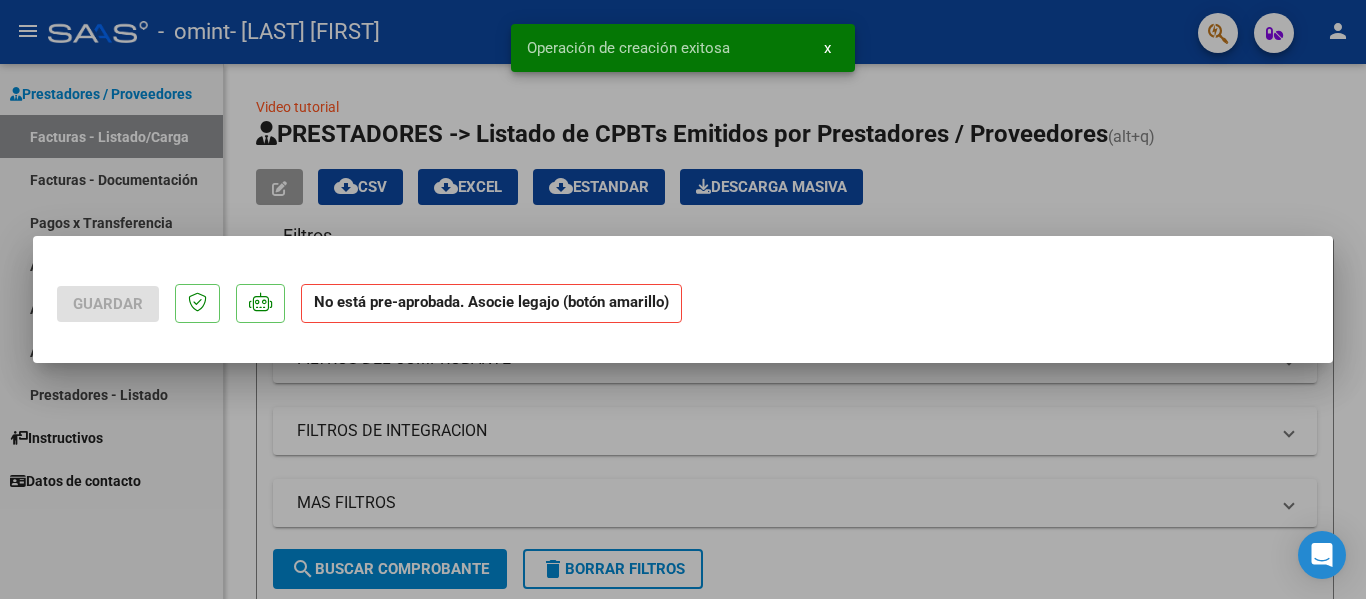 scroll, scrollTop: 0, scrollLeft: 0, axis: both 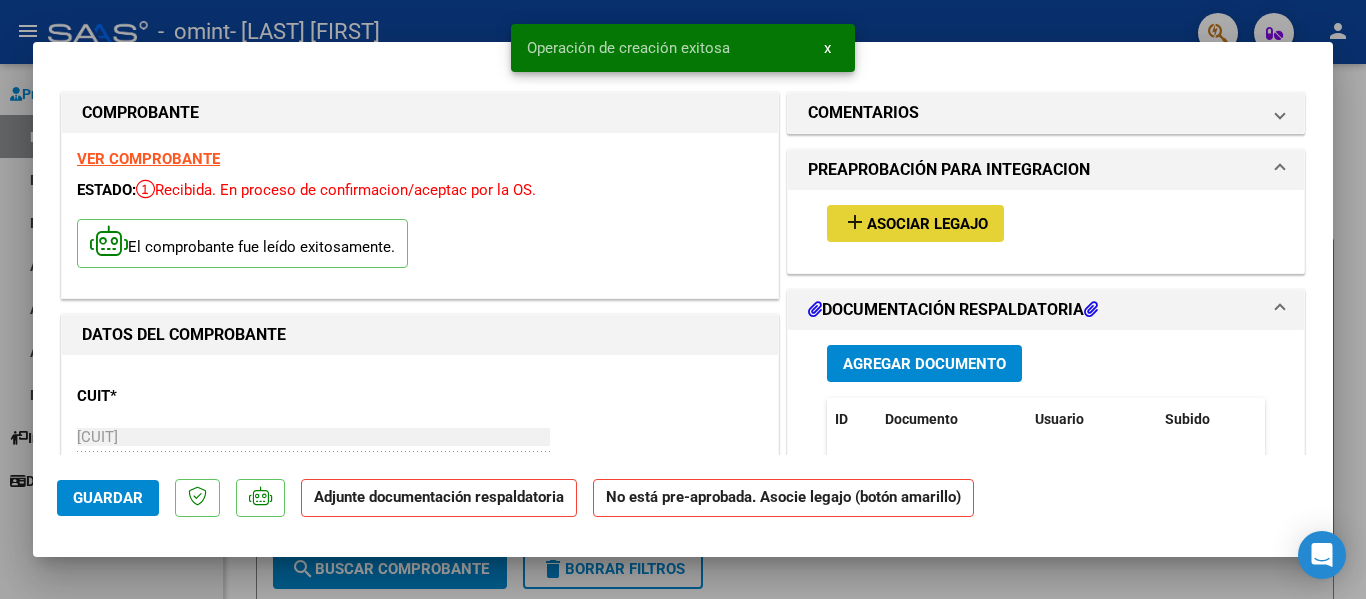 click on "Asociar Legajo" at bounding box center (927, 224) 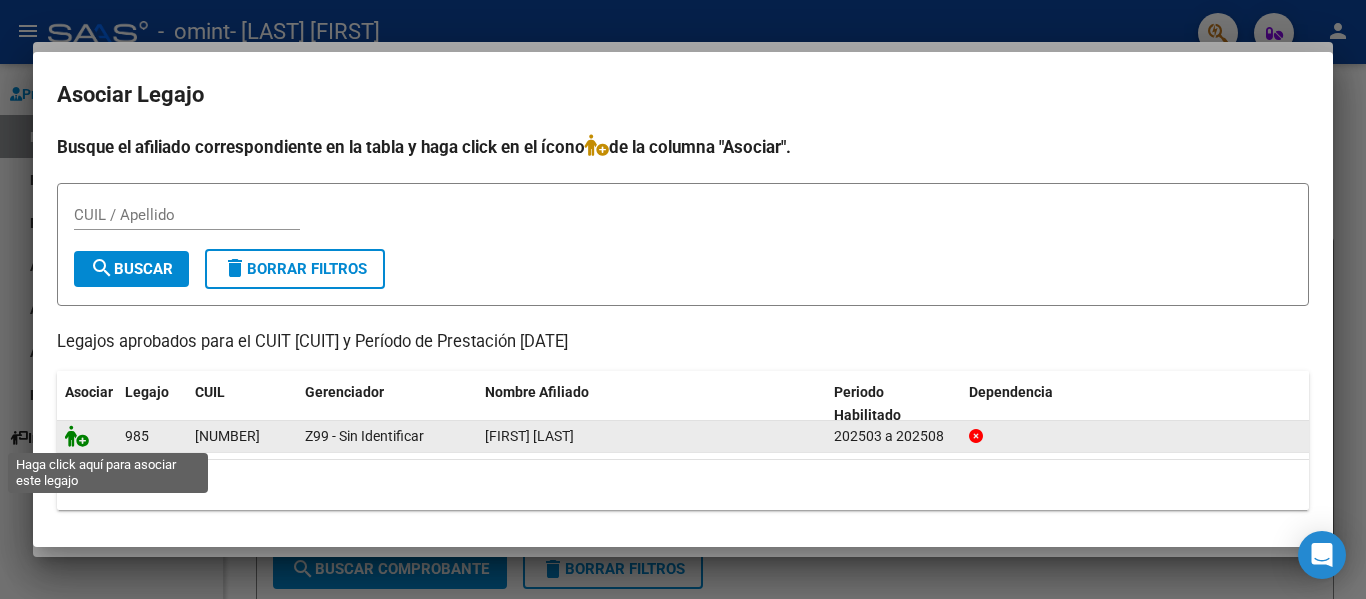 click 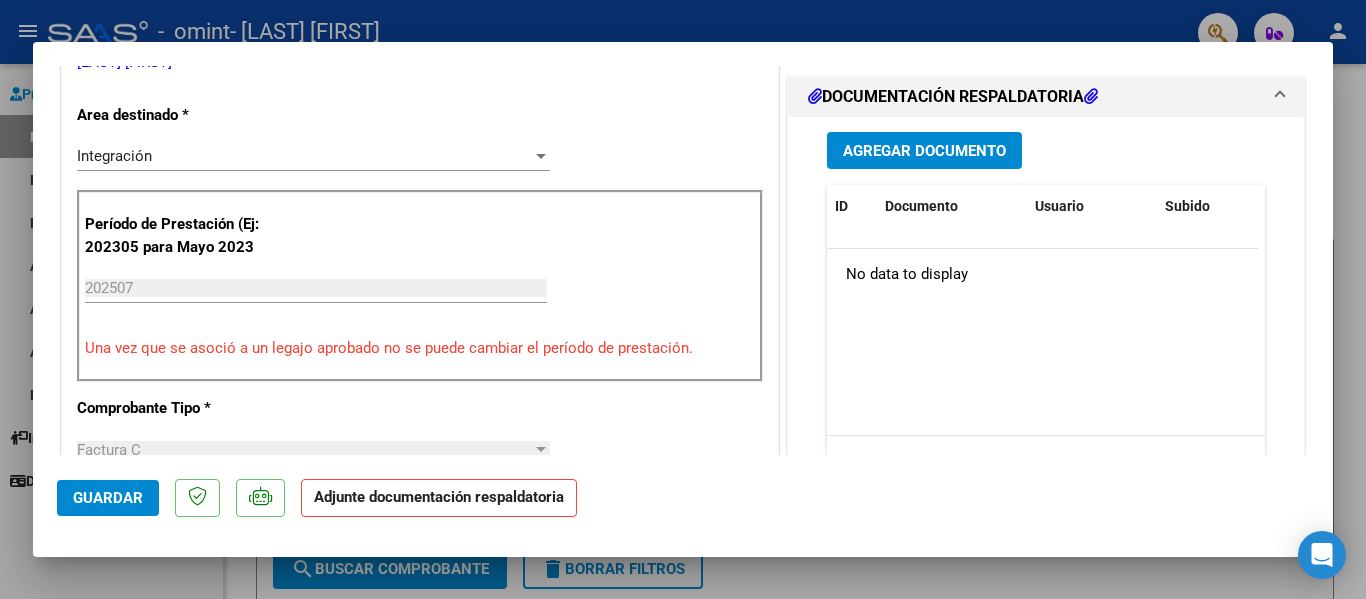 scroll, scrollTop: 482, scrollLeft: 0, axis: vertical 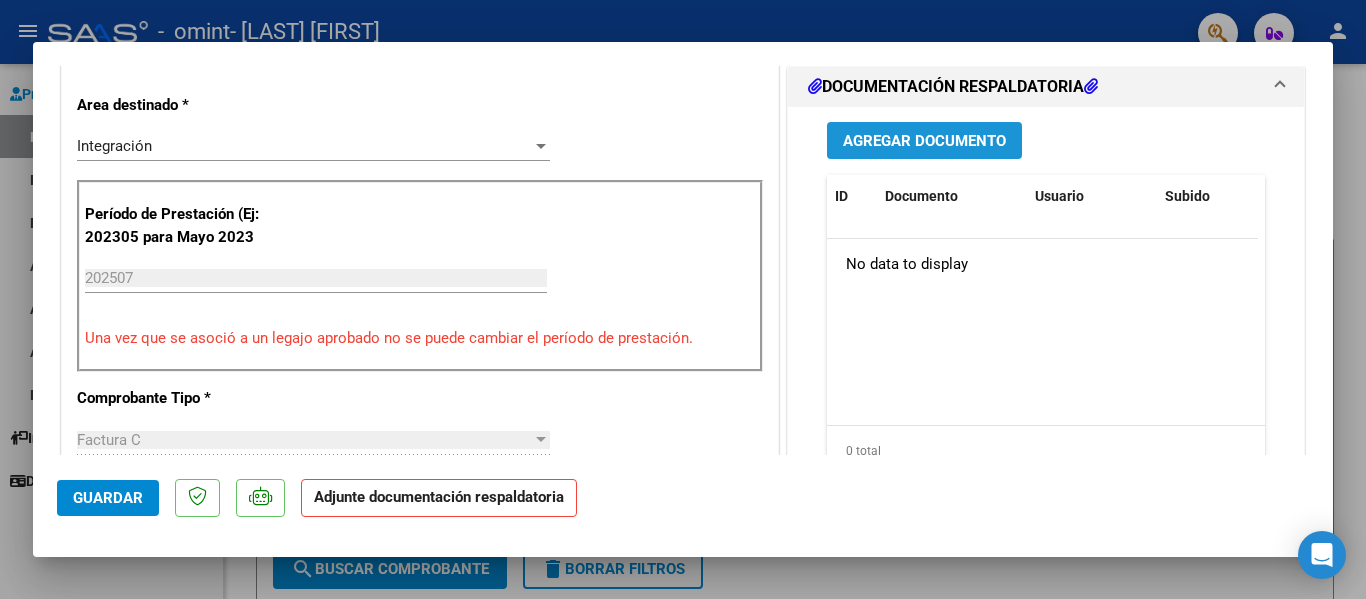 click on "Agregar Documento" at bounding box center [924, 141] 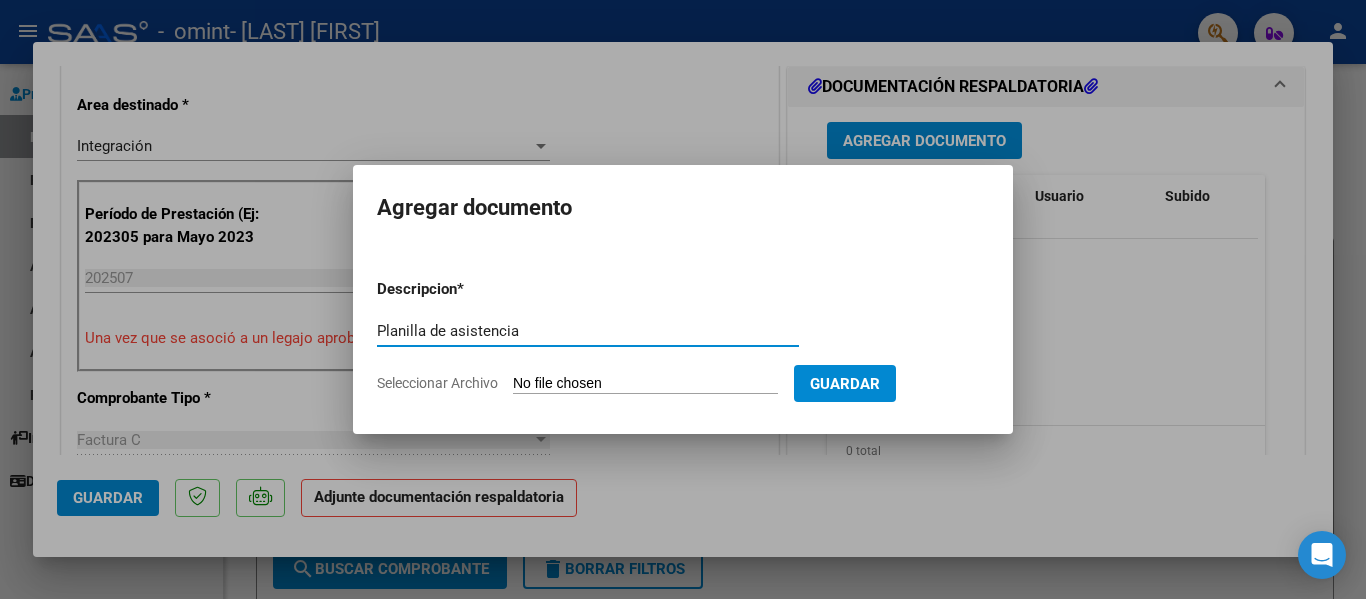 type on "Planilla de asistencia" 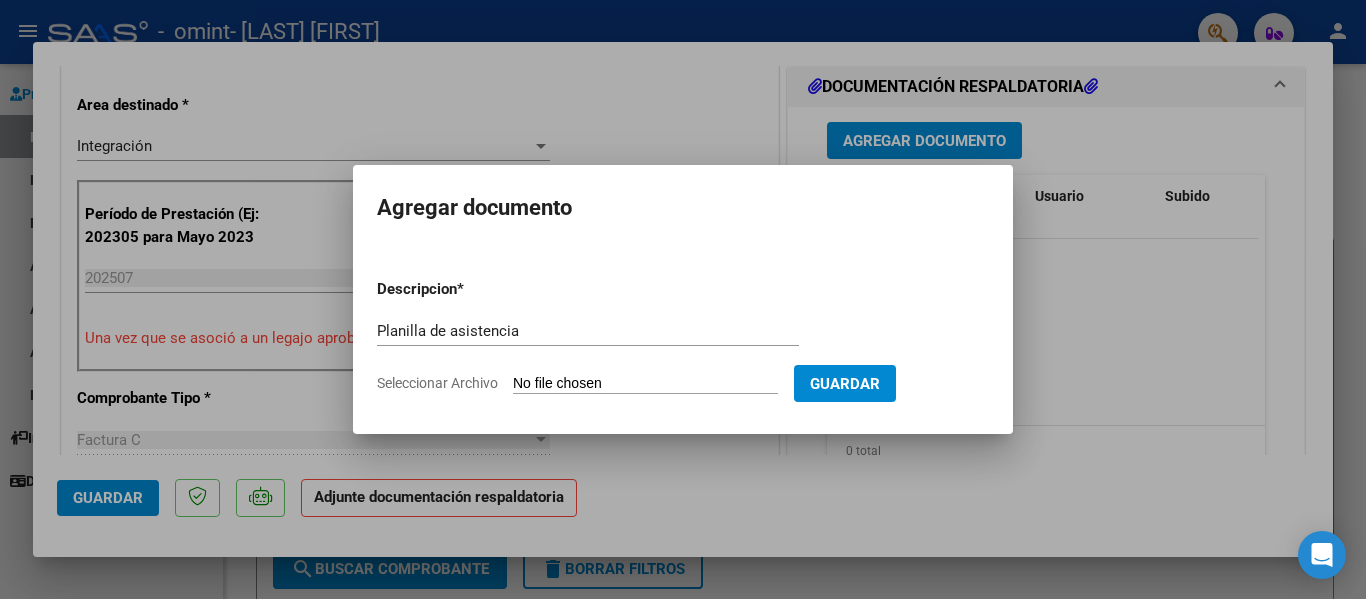 click on "Seleccionar Archivo" at bounding box center [645, 384] 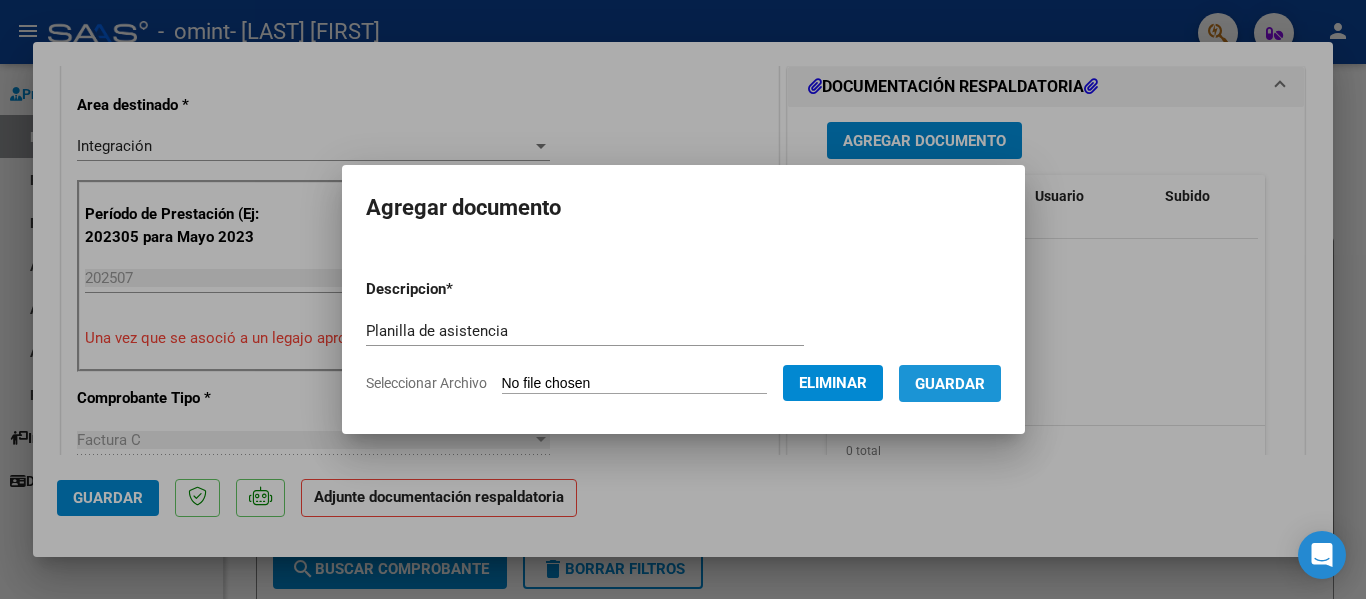 click on "Guardar" at bounding box center (950, 384) 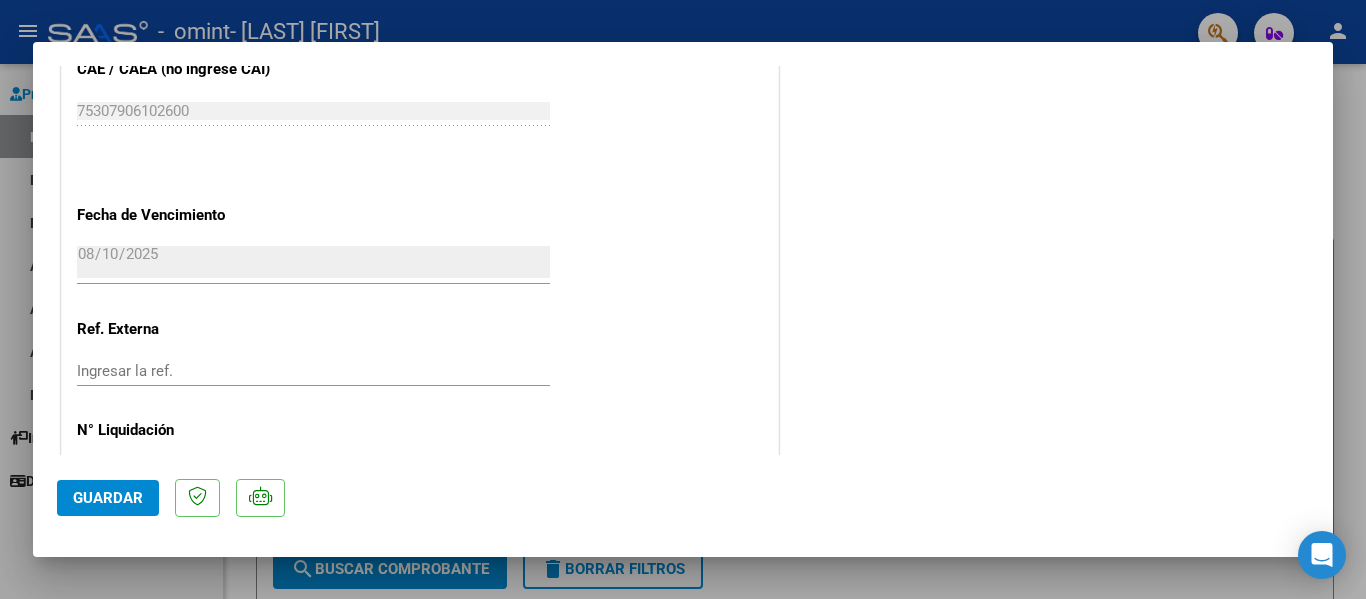 scroll, scrollTop: 1335, scrollLeft: 0, axis: vertical 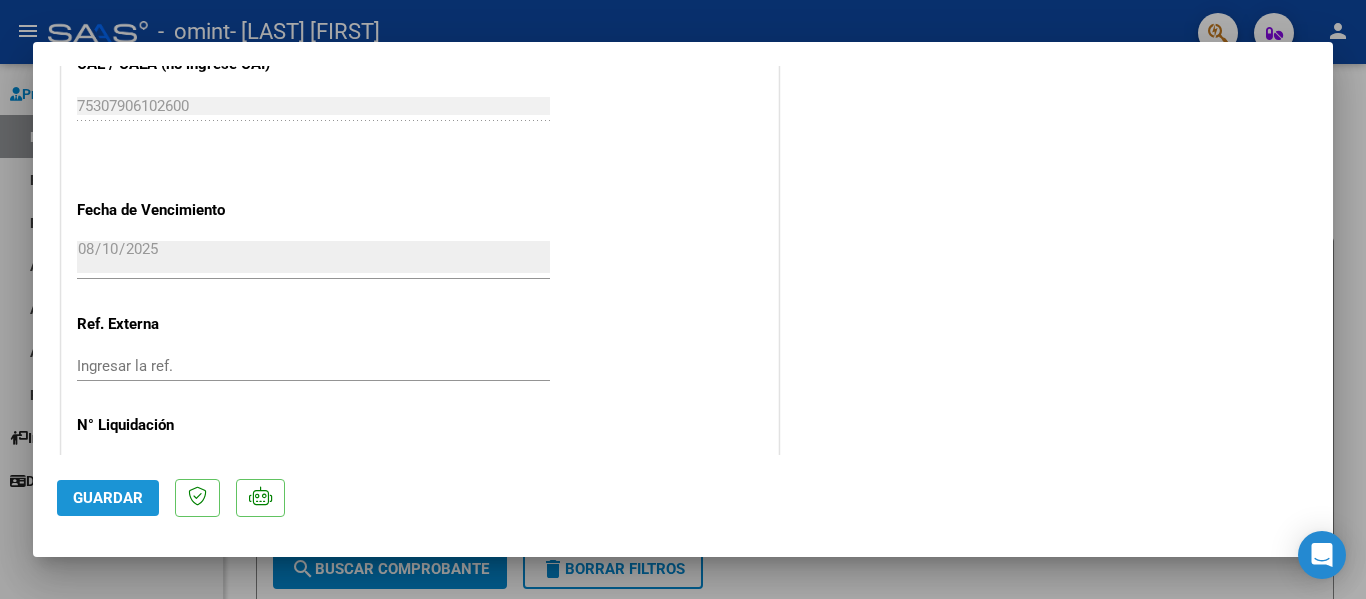 click on "Guardar" 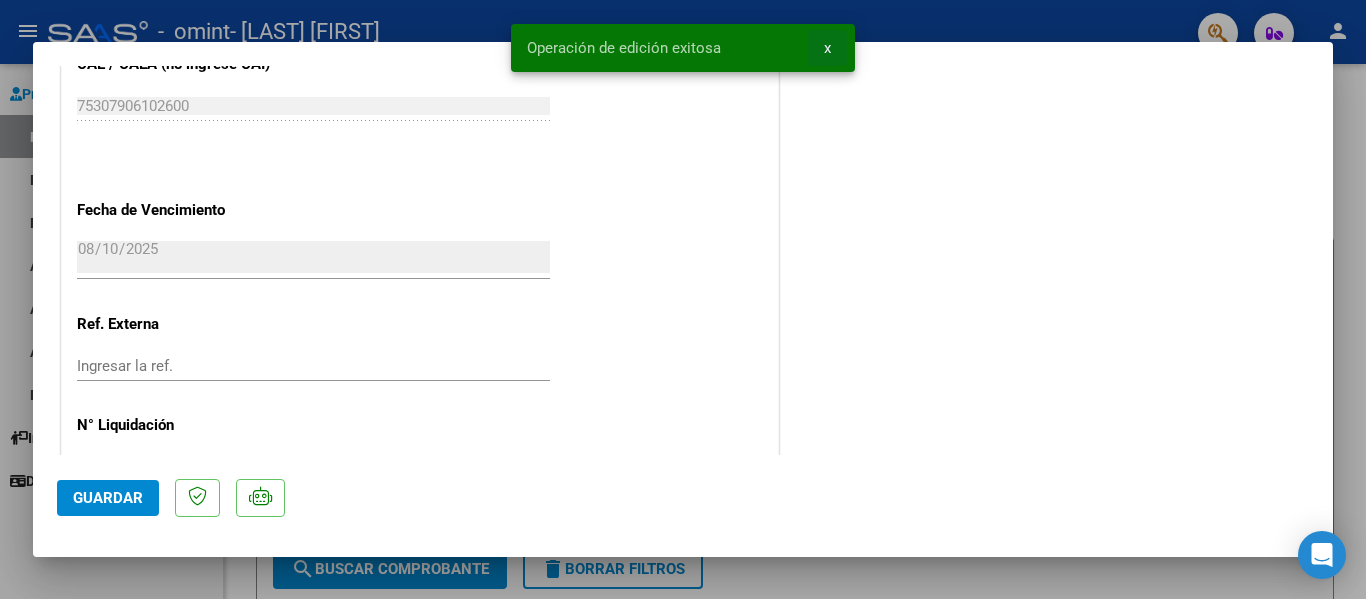click on "x" at bounding box center [827, 48] 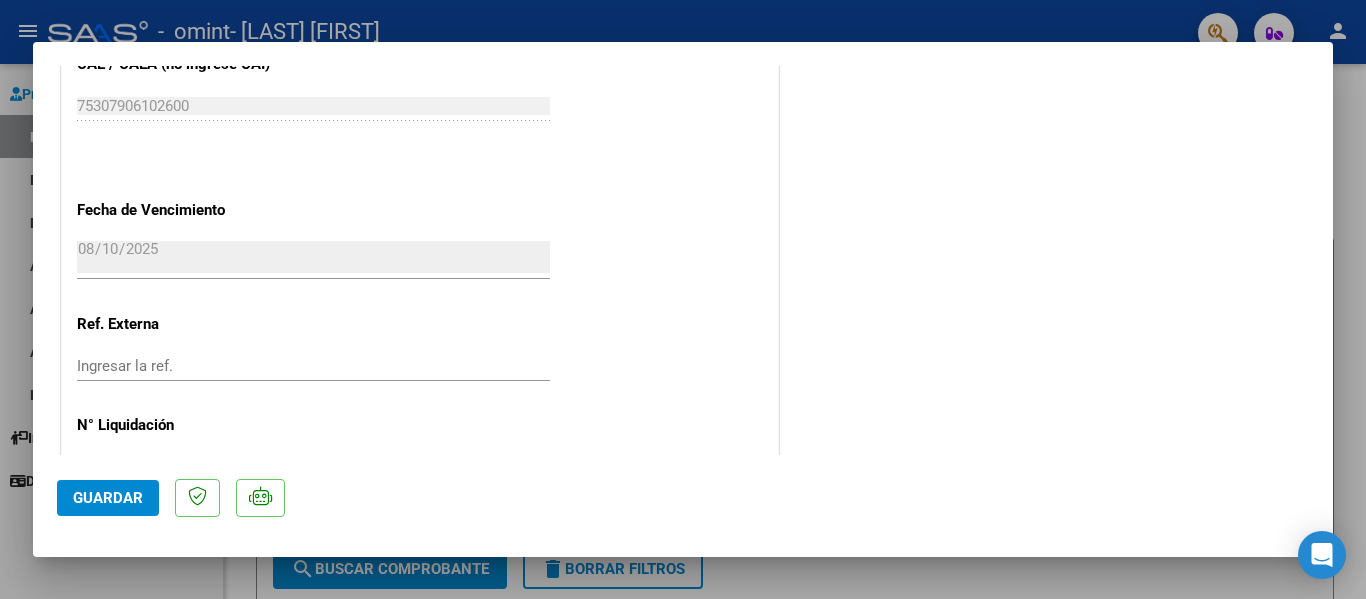 click at bounding box center [683, 299] 